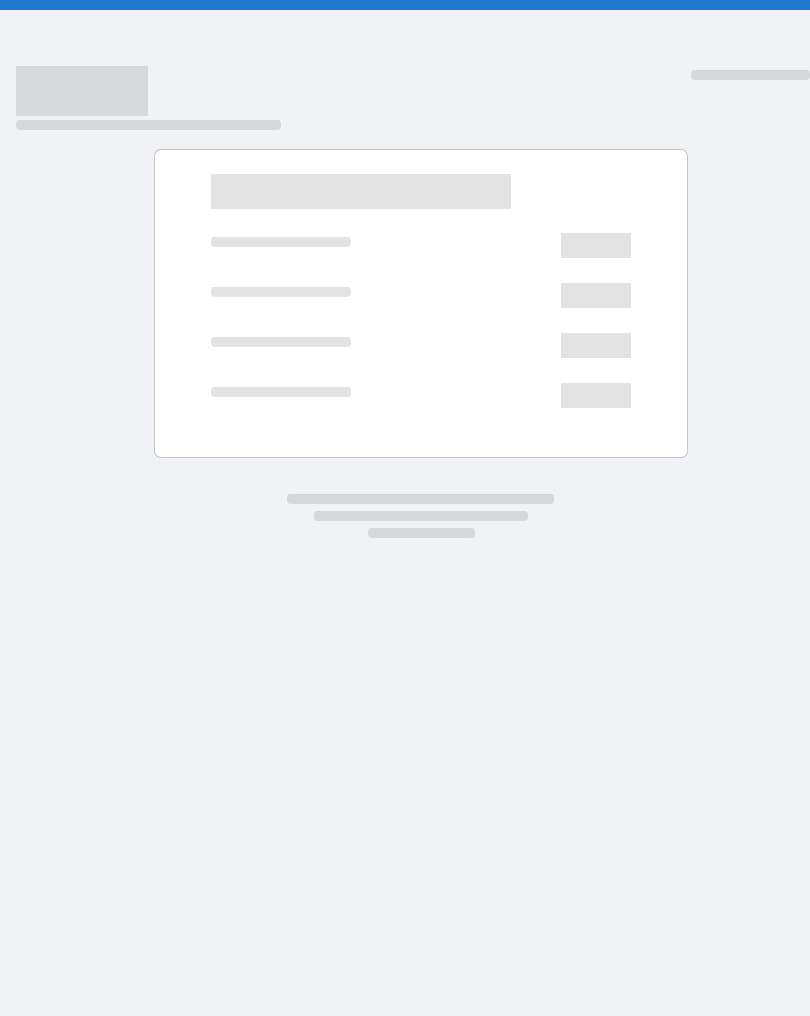 scroll, scrollTop: 0, scrollLeft: 0, axis: both 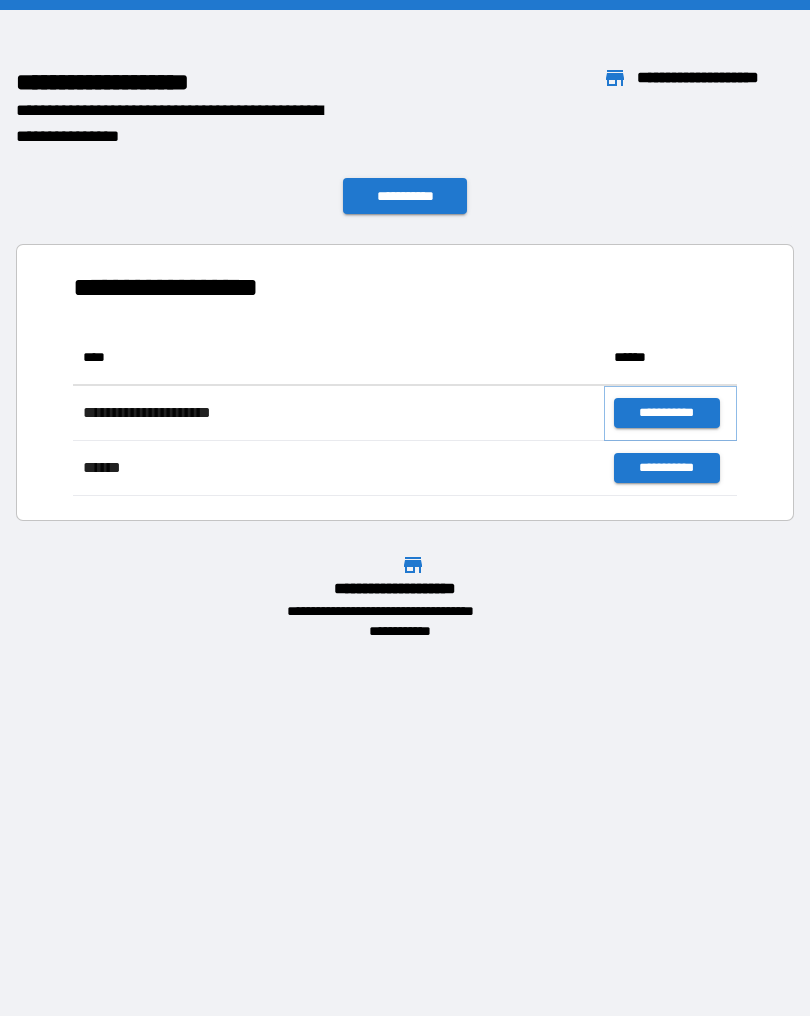 click on "**********" at bounding box center [666, 413] 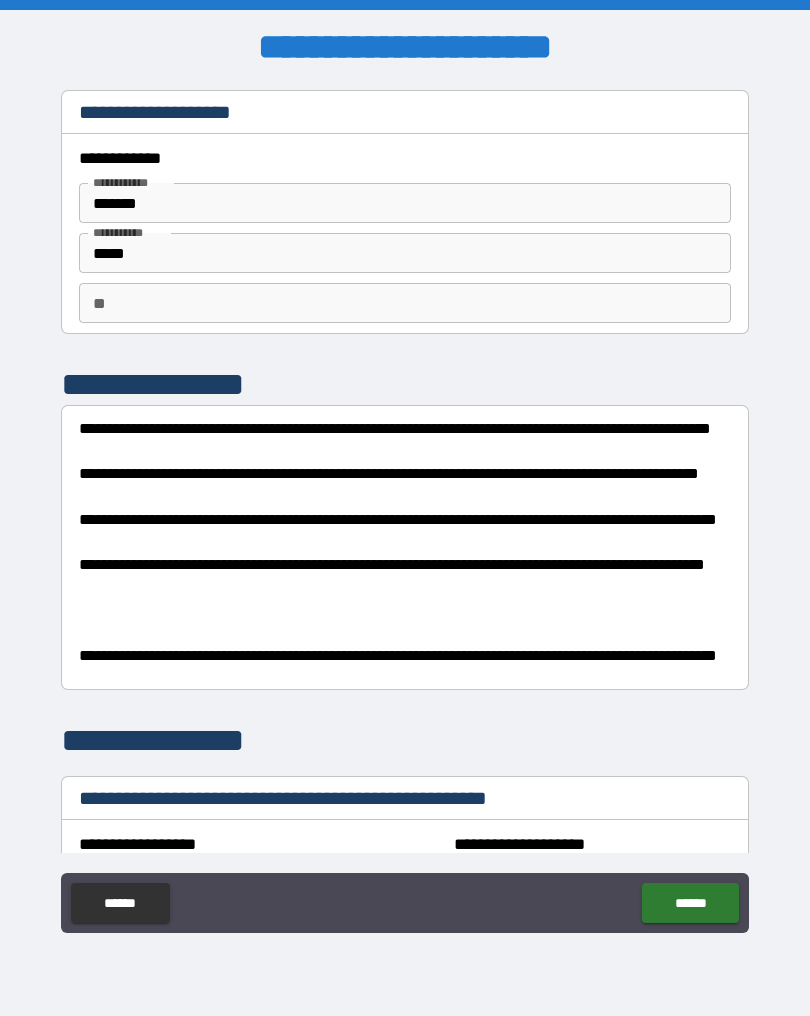 click on "**********" at bounding box center (460, 528) 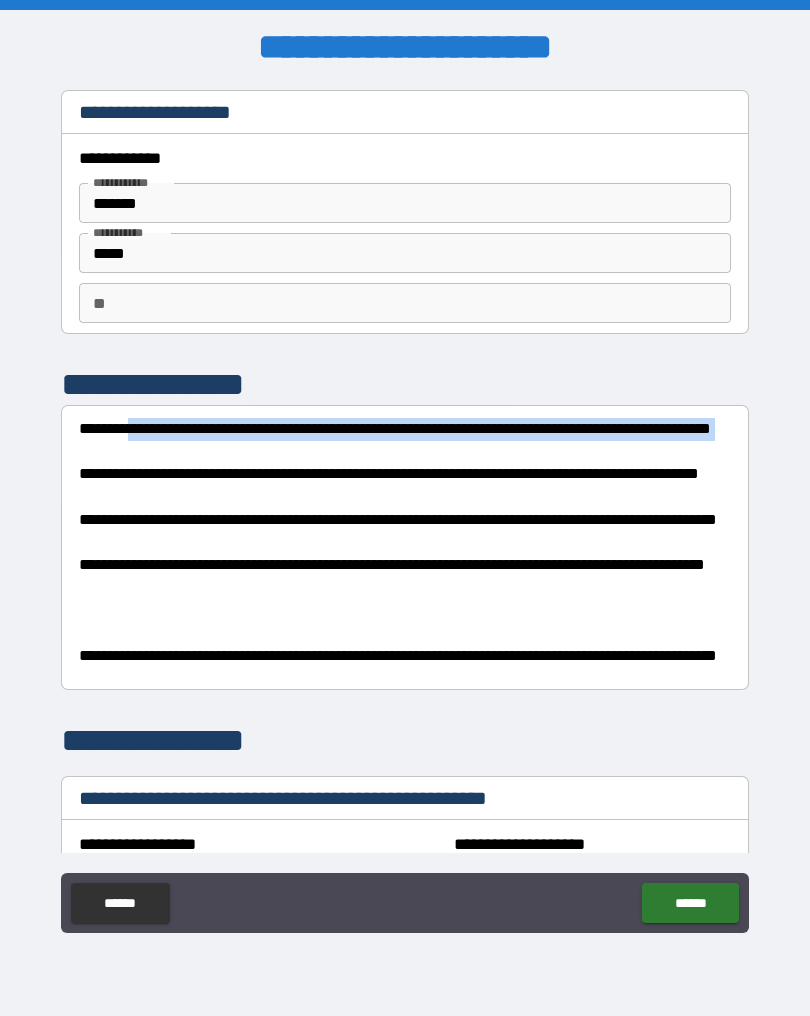 click on "**********" at bounding box center [460, 528] 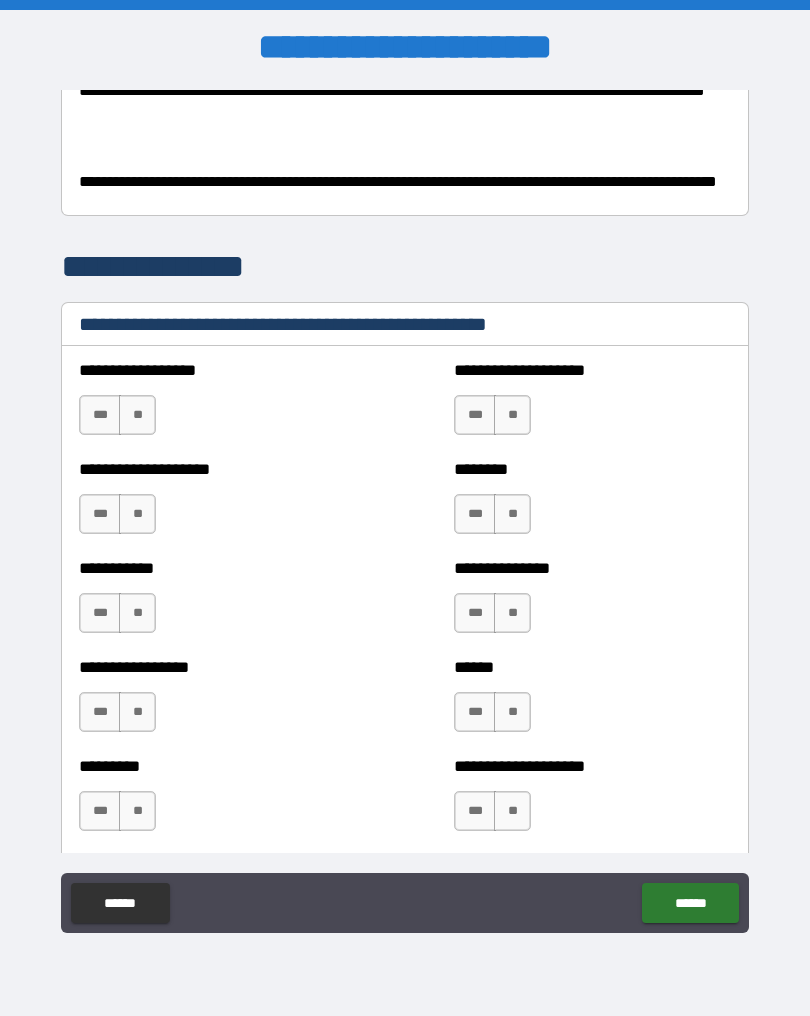 scroll, scrollTop: 473, scrollLeft: 0, axis: vertical 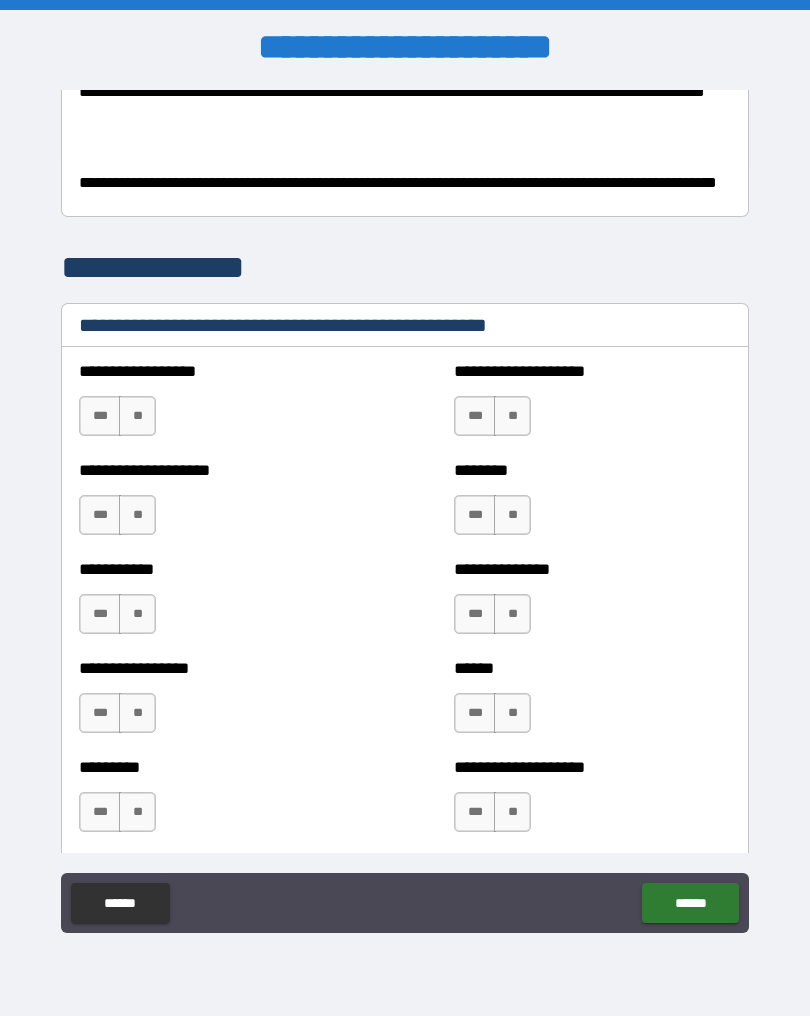 click on "**" at bounding box center (137, 416) 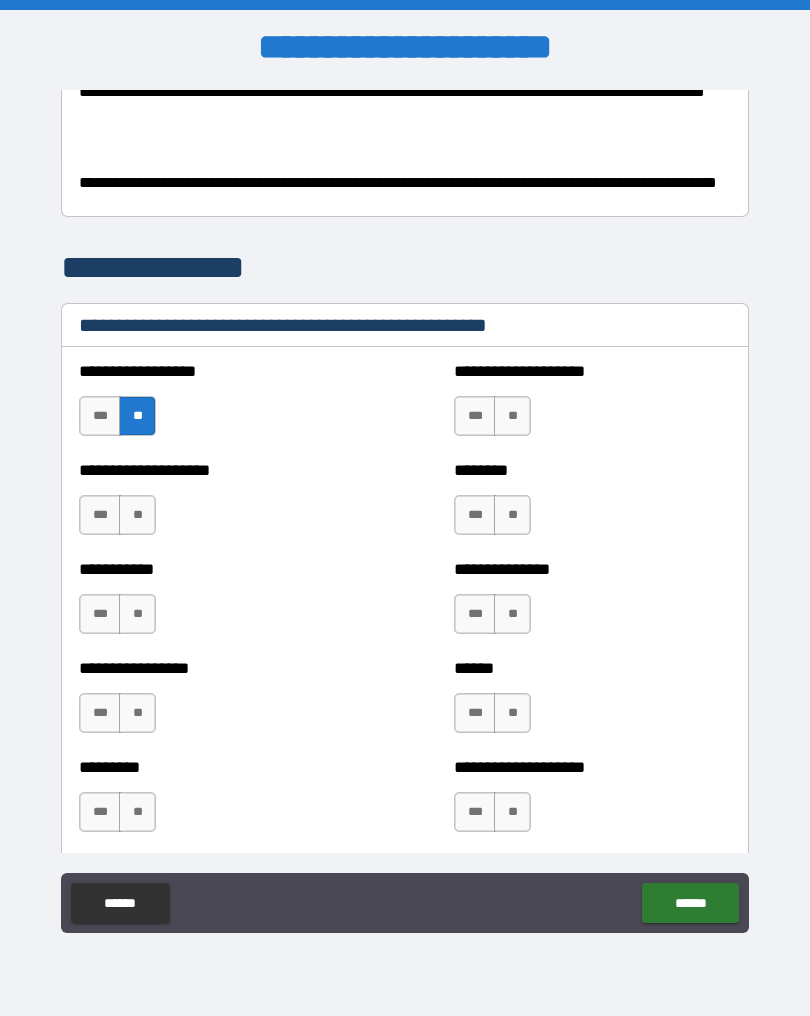click on "**" at bounding box center [512, 416] 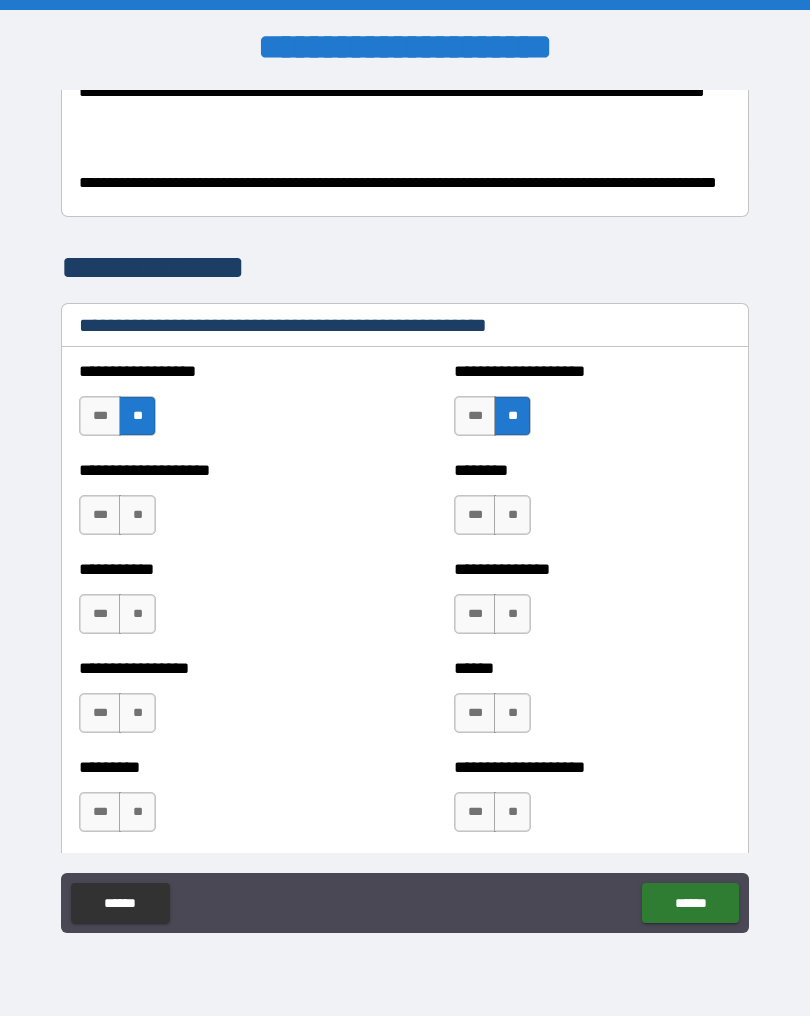 click on "**" at bounding box center (512, 515) 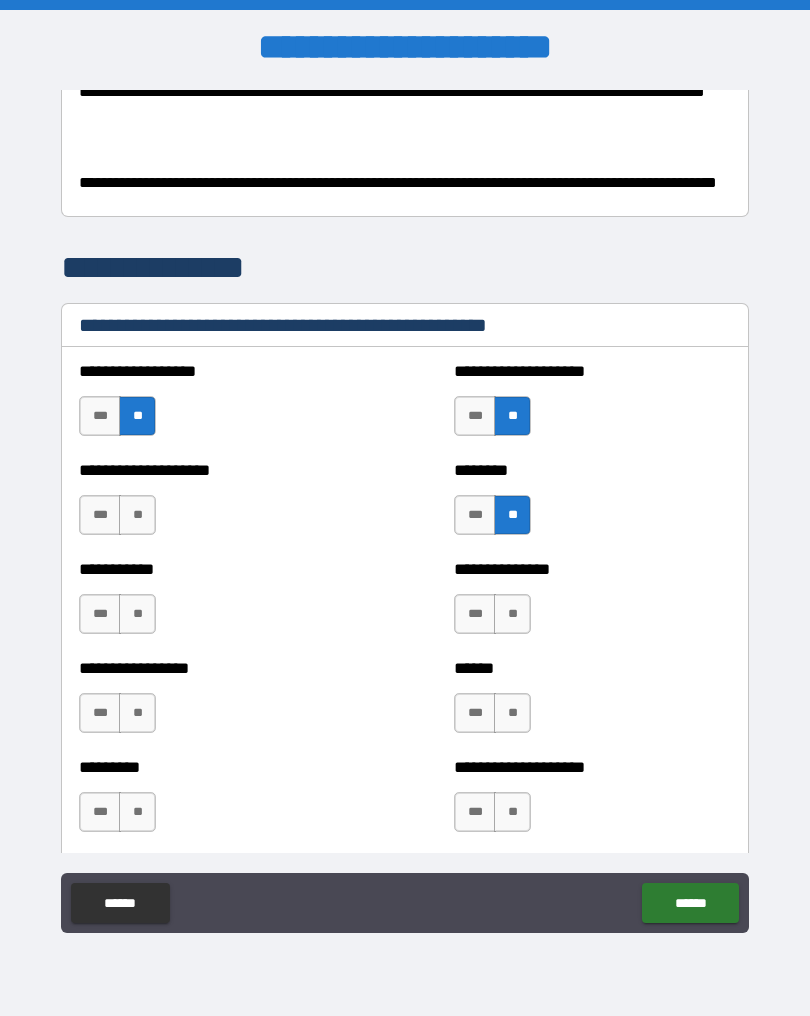 click on "**" at bounding box center [512, 614] 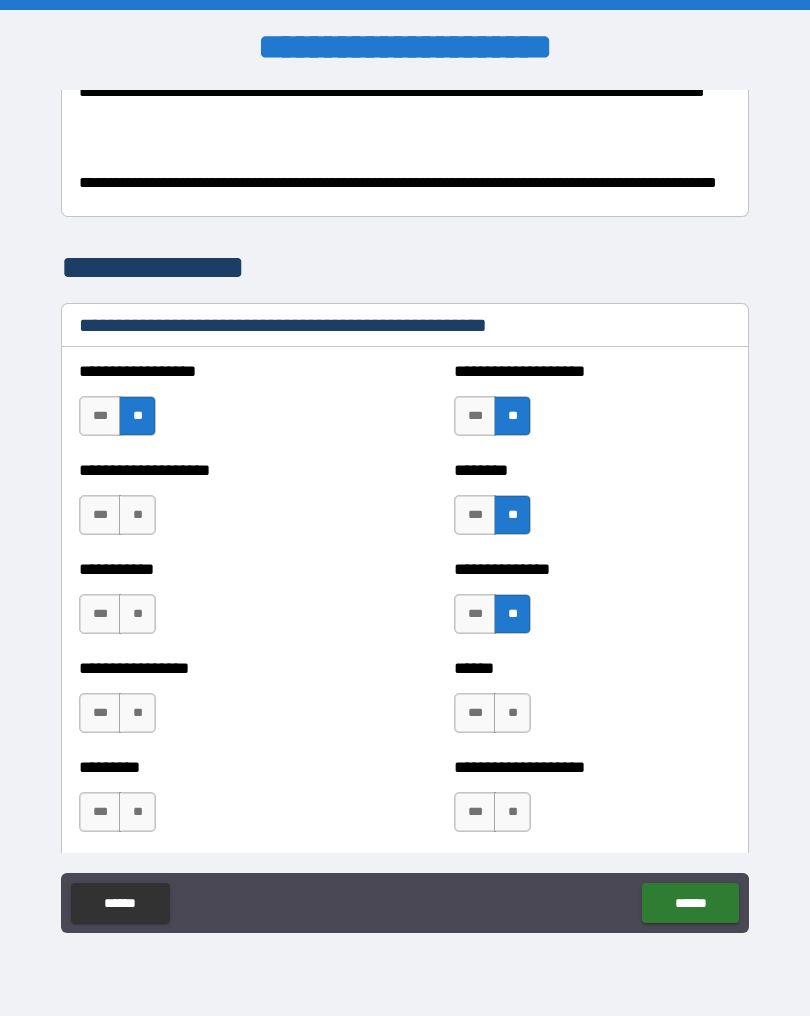 click on "**" at bounding box center (512, 713) 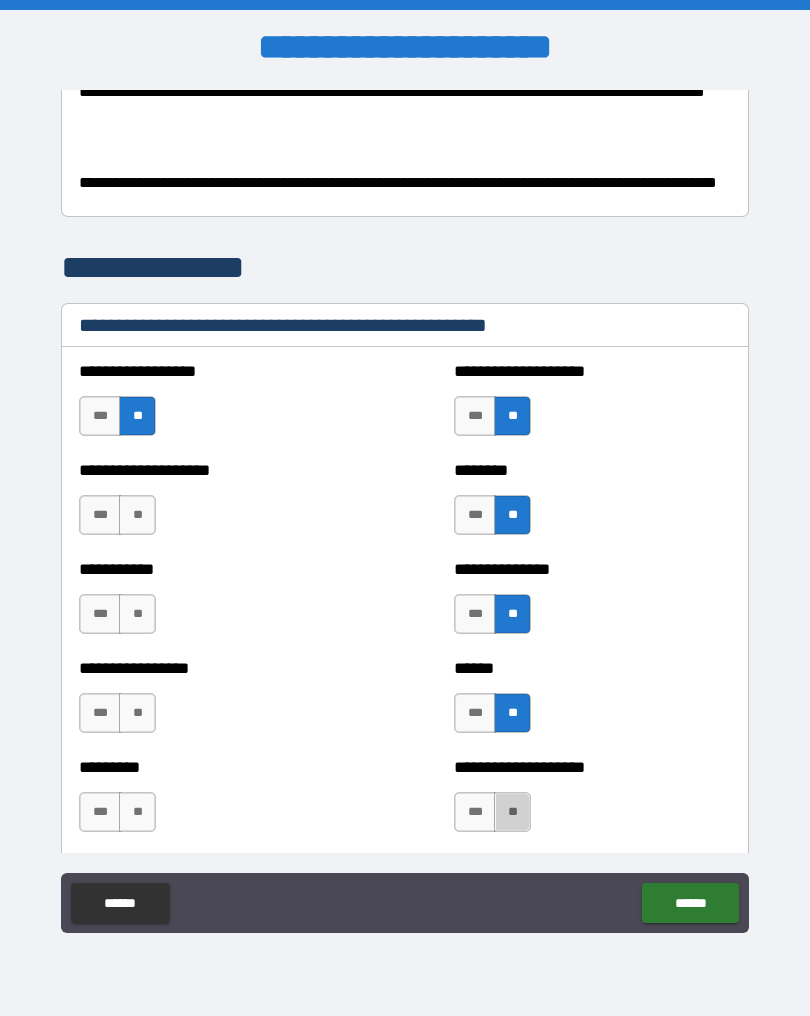 click on "**" at bounding box center [512, 812] 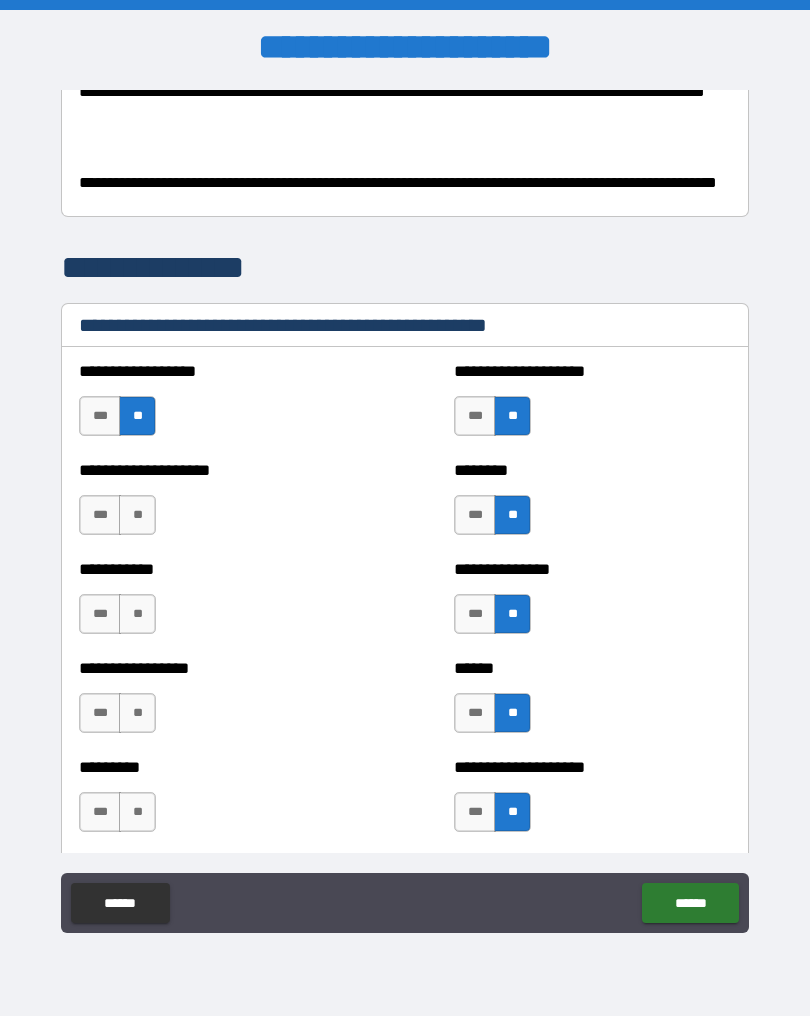 click on "**" at bounding box center [137, 812] 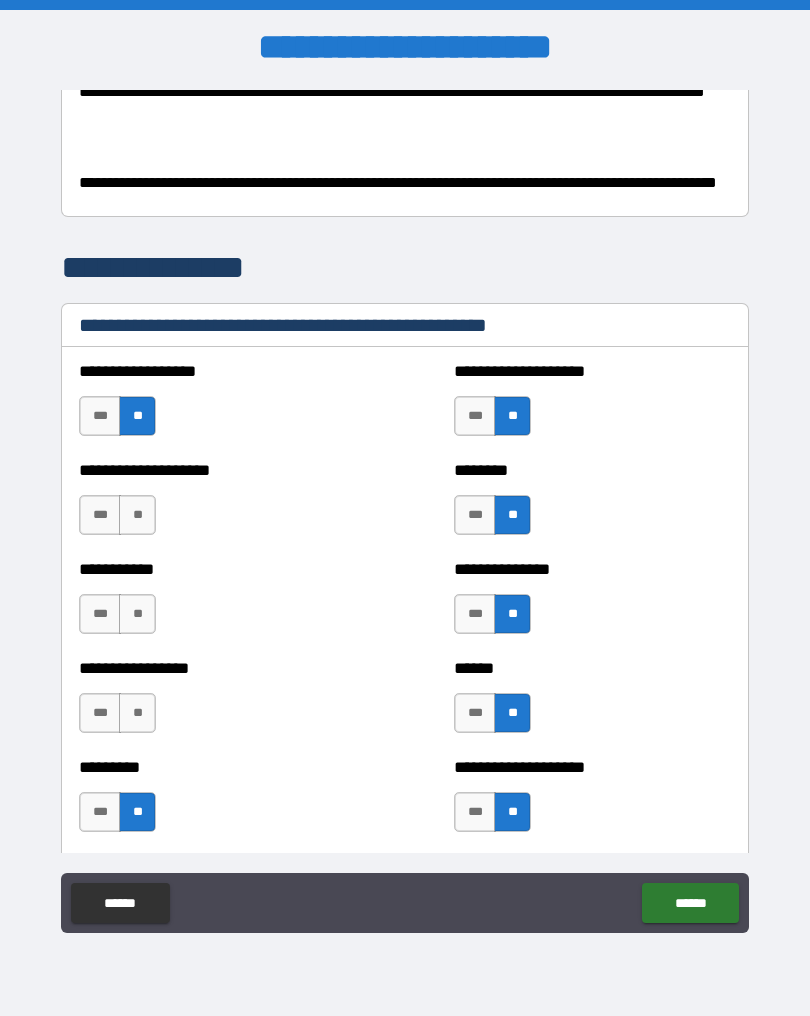 click on "**" at bounding box center [137, 713] 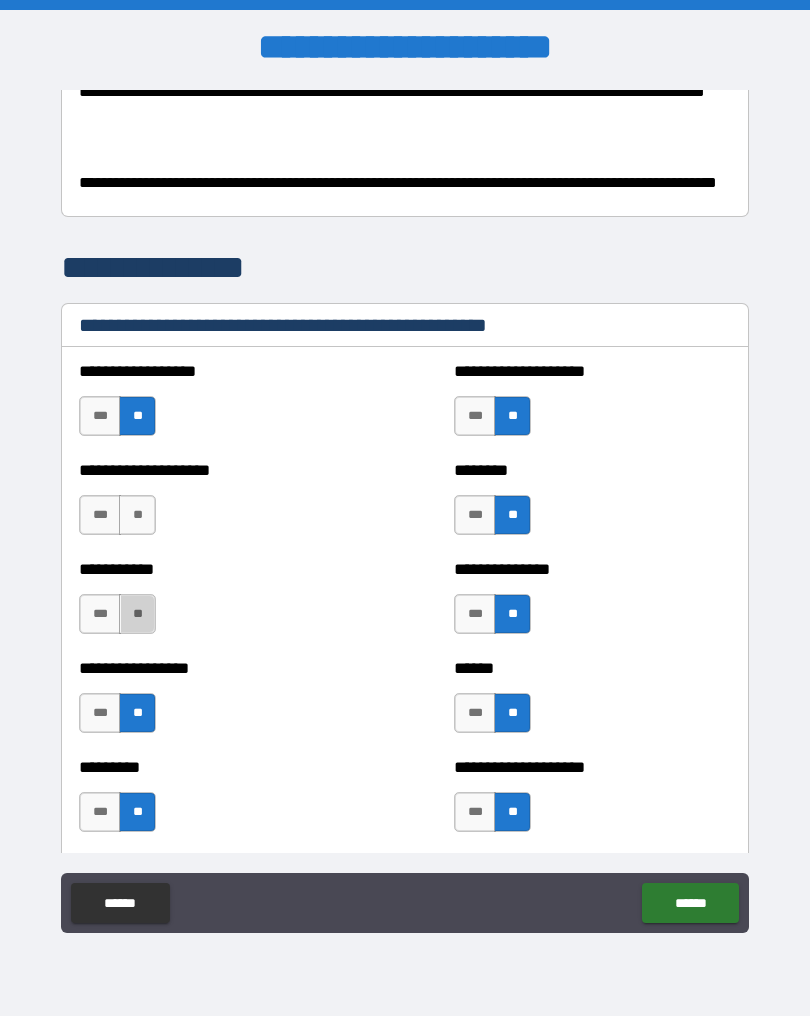 click on "**" at bounding box center [137, 614] 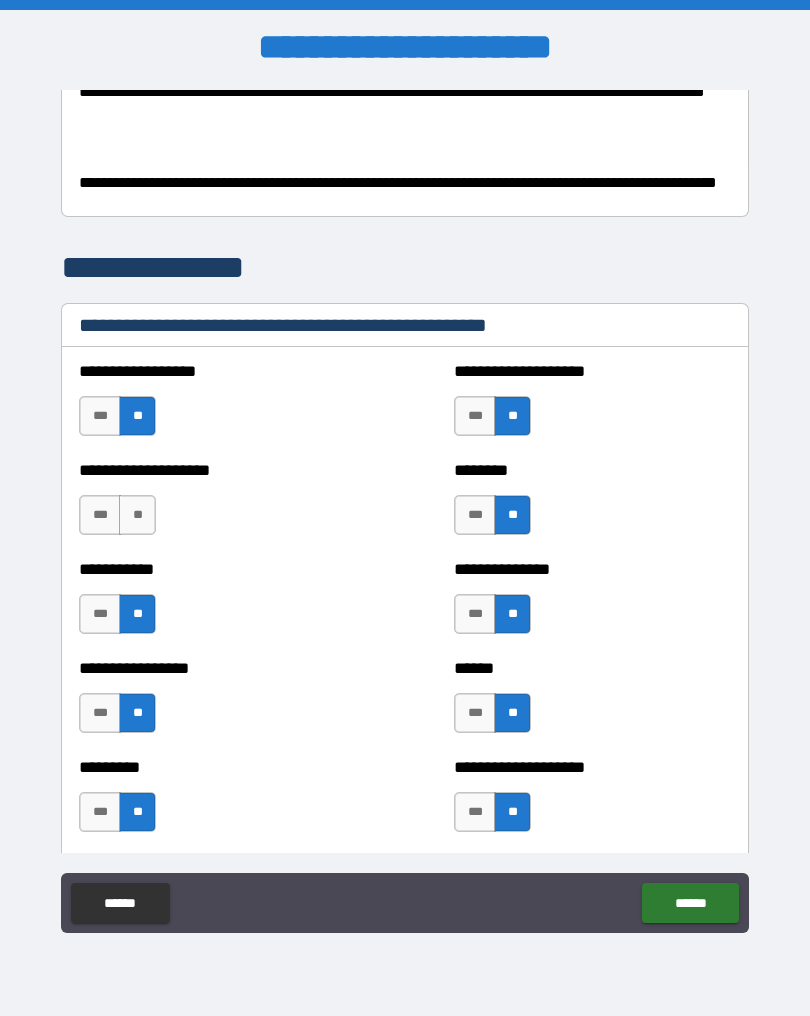 click on "**" at bounding box center [137, 515] 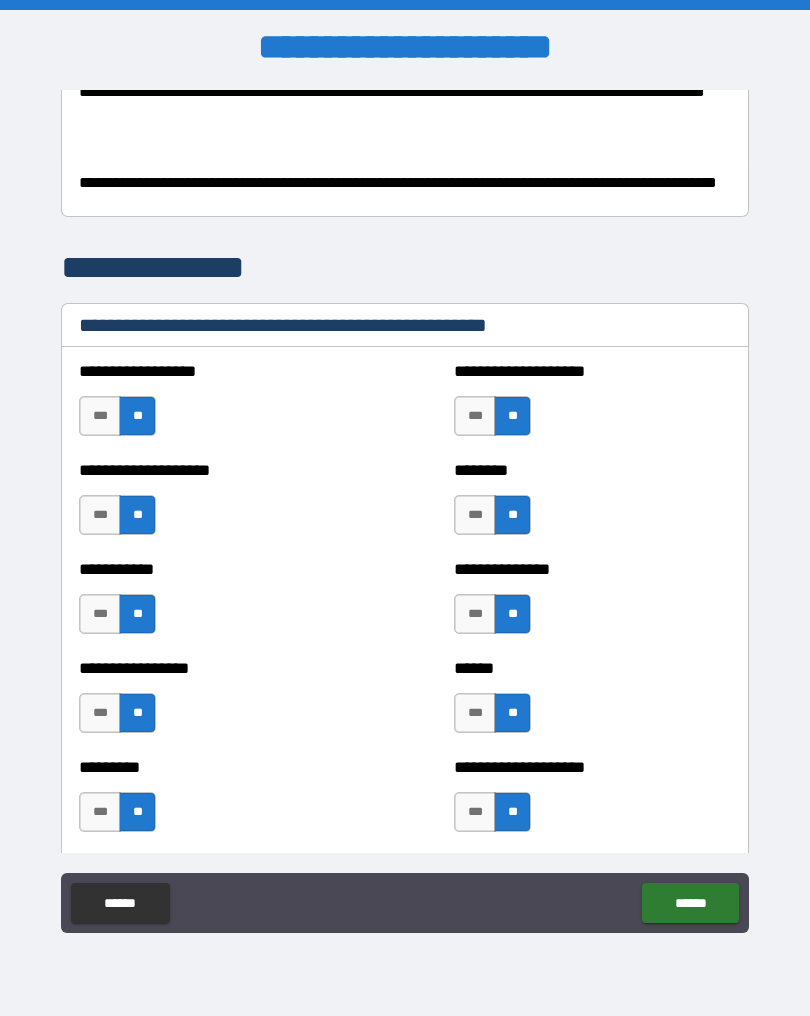 click on "******" at bounding box center (690, 903) 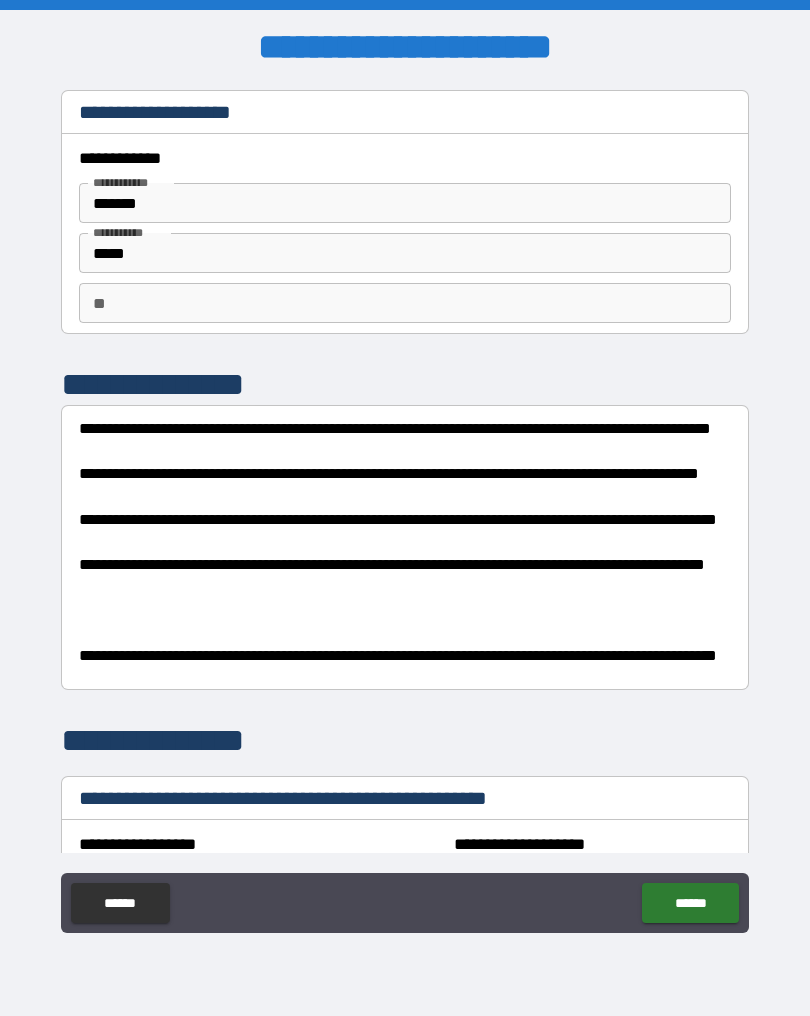 scroll, scrollTop: 0, scrollLeft: 0, axis: both 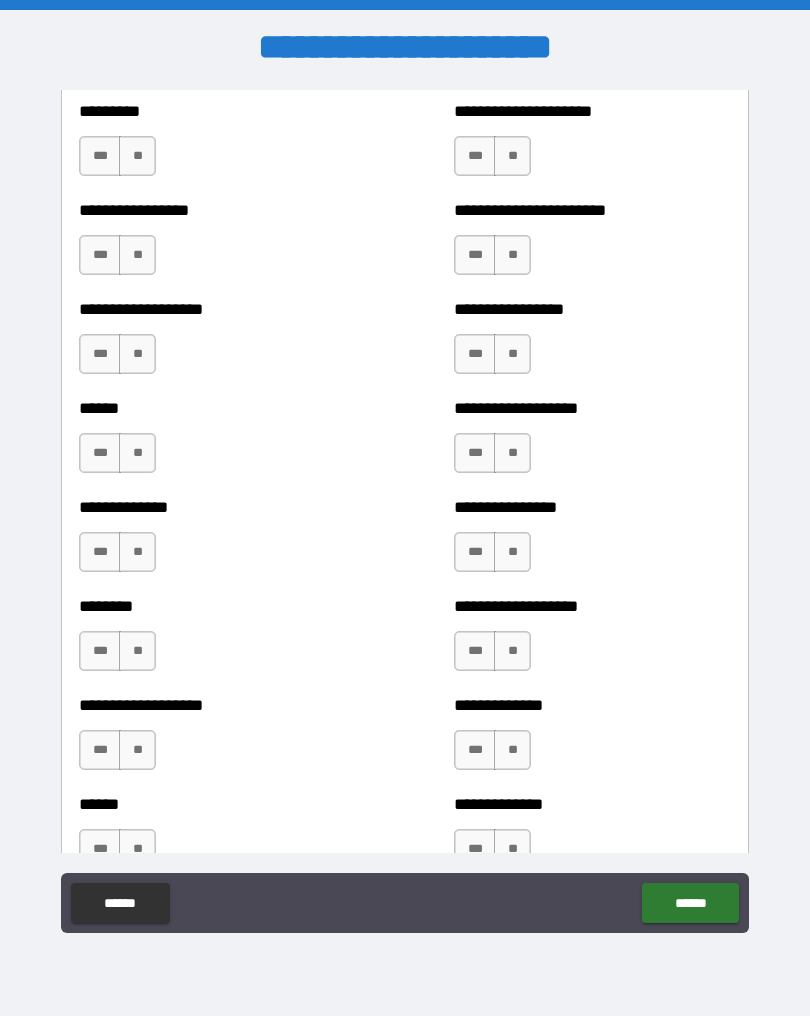 click on "***" at bounding box center (100, 156) 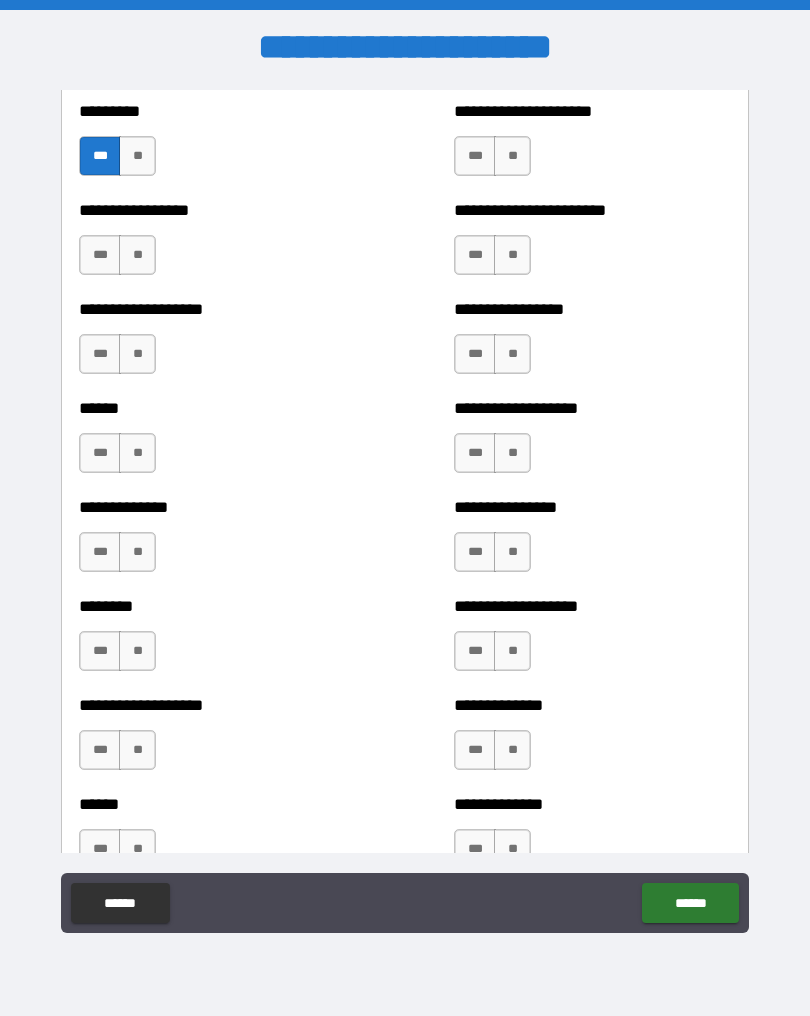 click on "***" at bounding box center (100, 255) 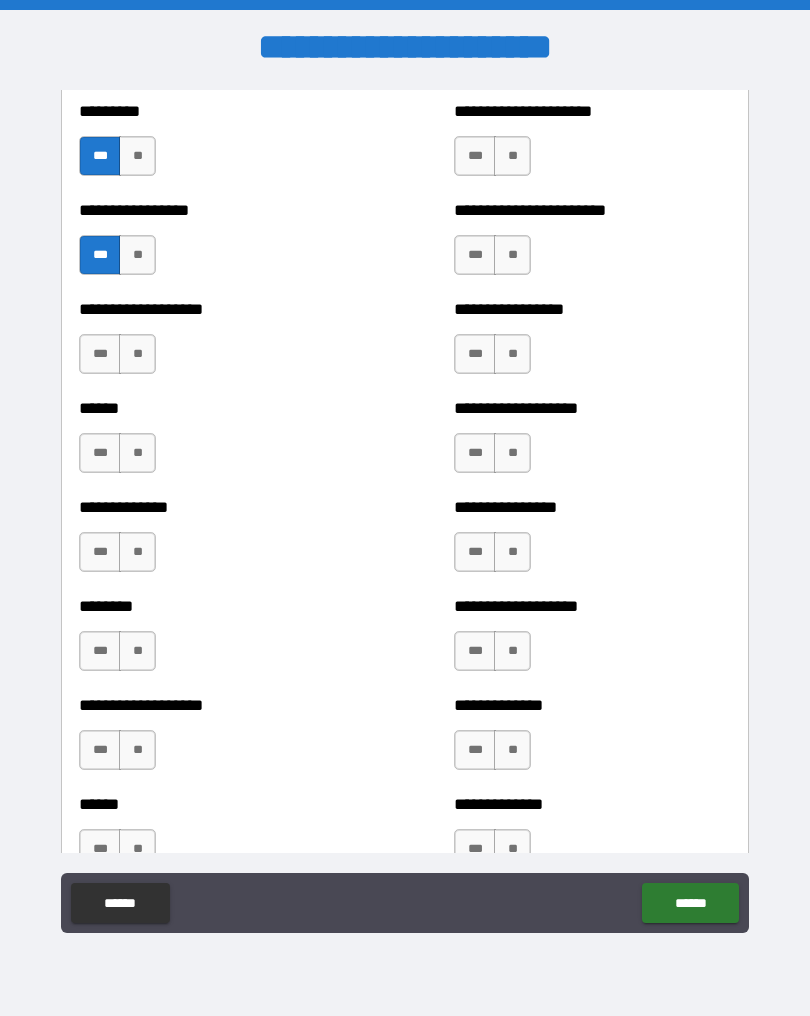 click on "**" at bounding box center [137, 354] 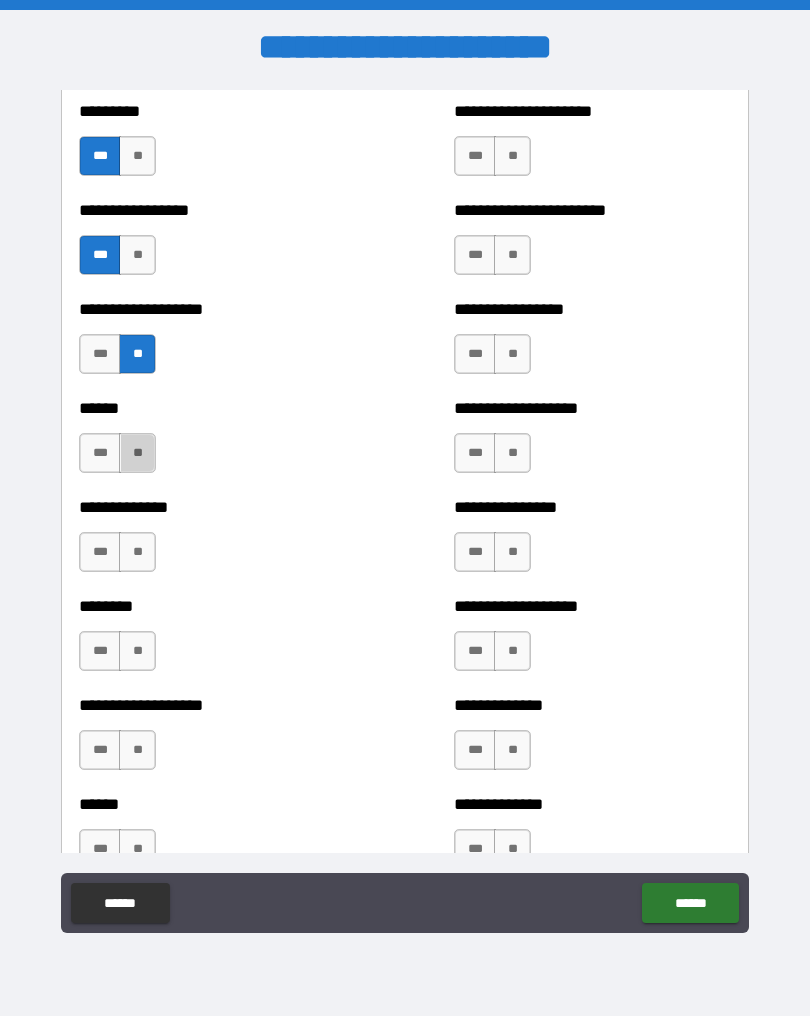 click on "**" at bounding box center [137, 453] 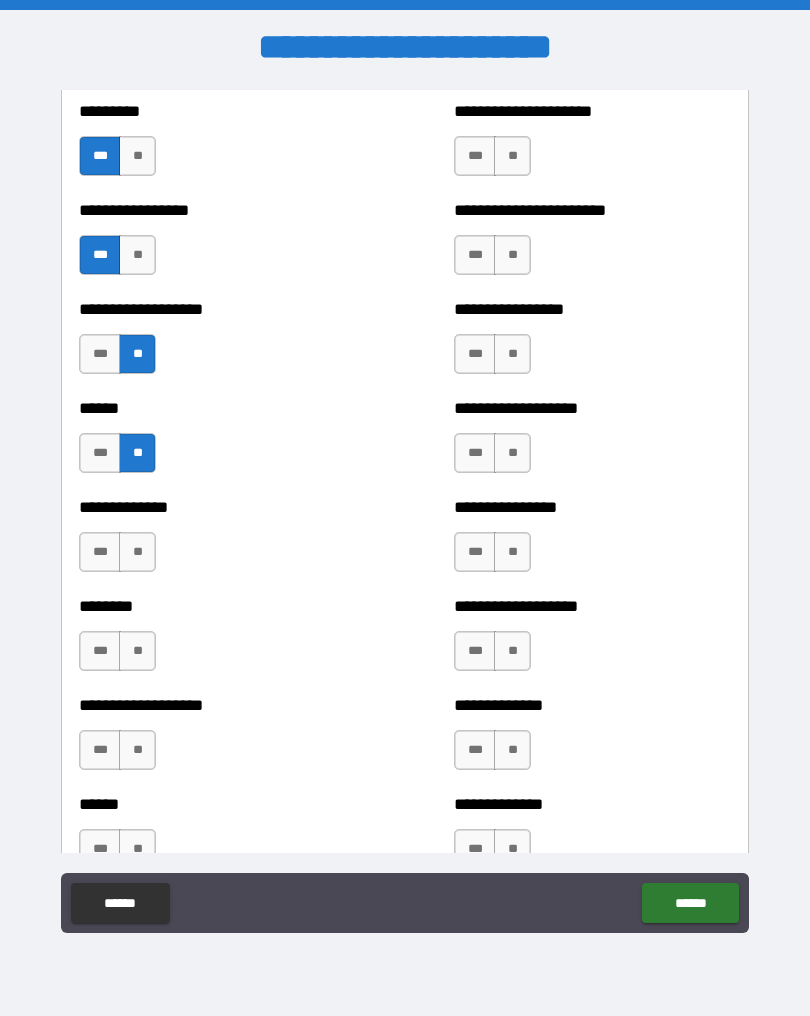 click on "**" at bounding box center [137, 552] 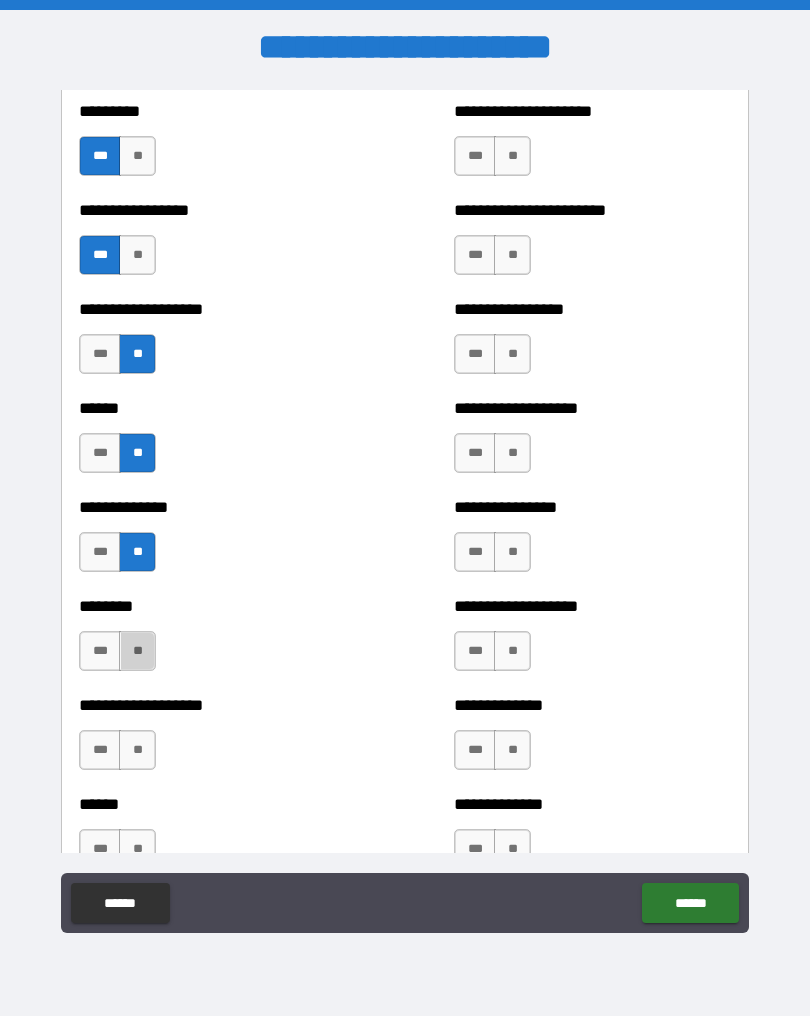 click on "**" at bounding box center [137, 651] 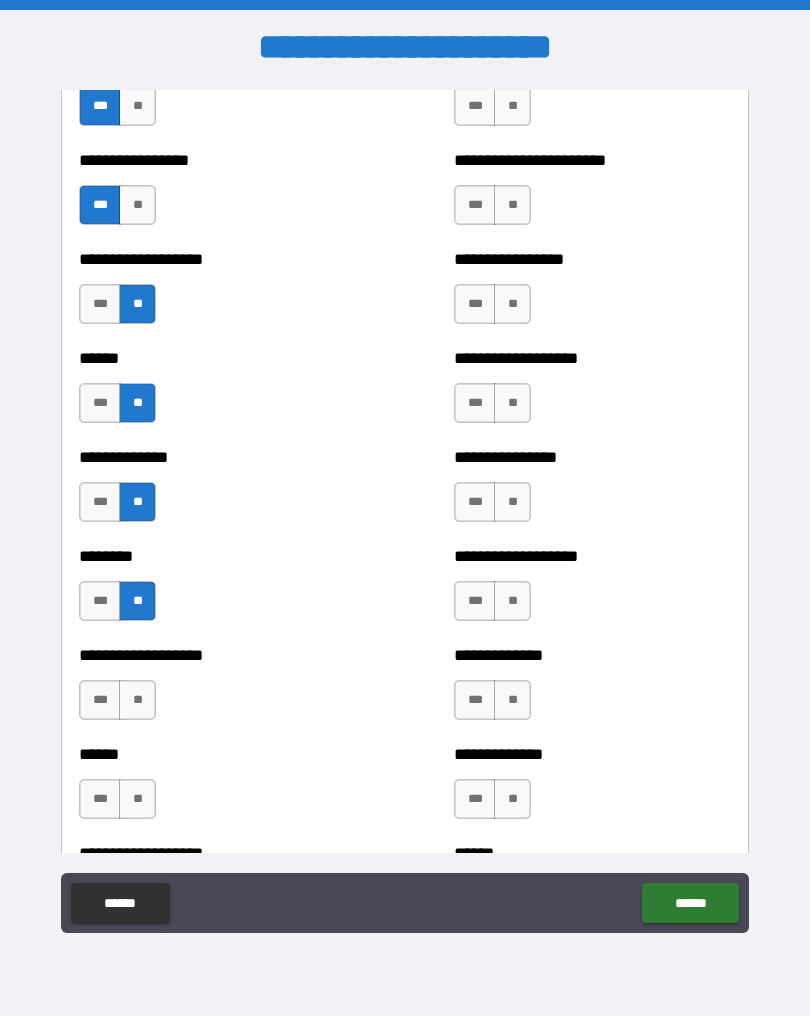 scroll, scrollTop: 1282, scrollLeft: 0, axis: vertical 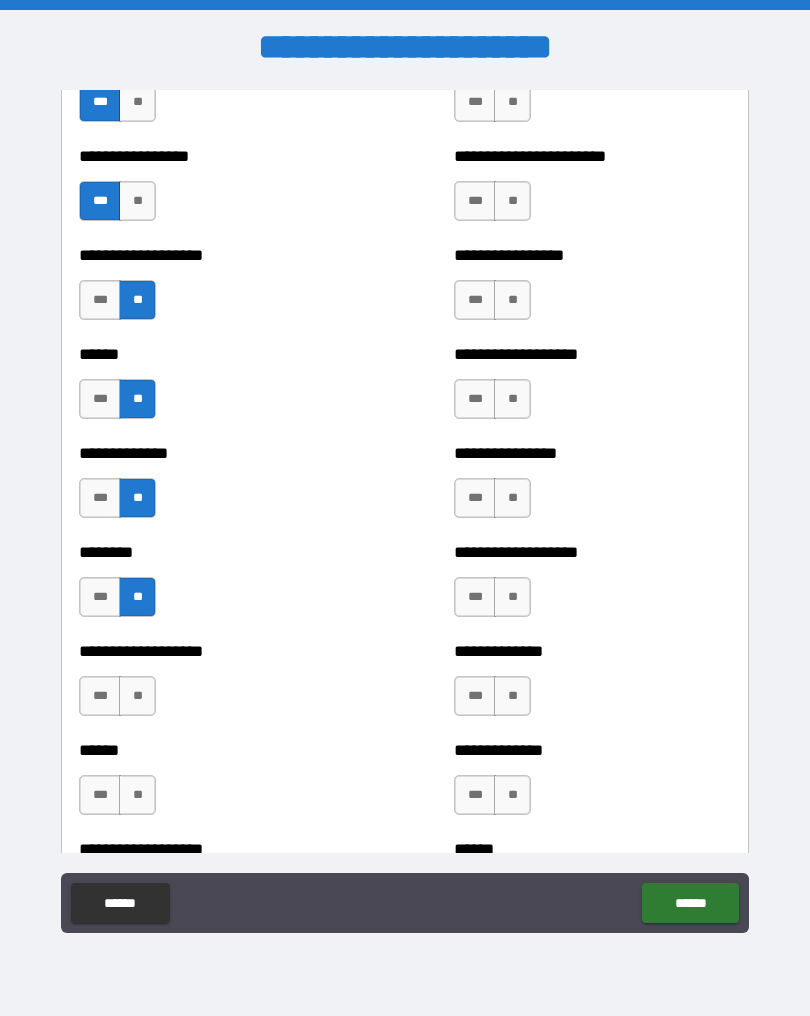 click on "**" at bounding box center [137, 696] 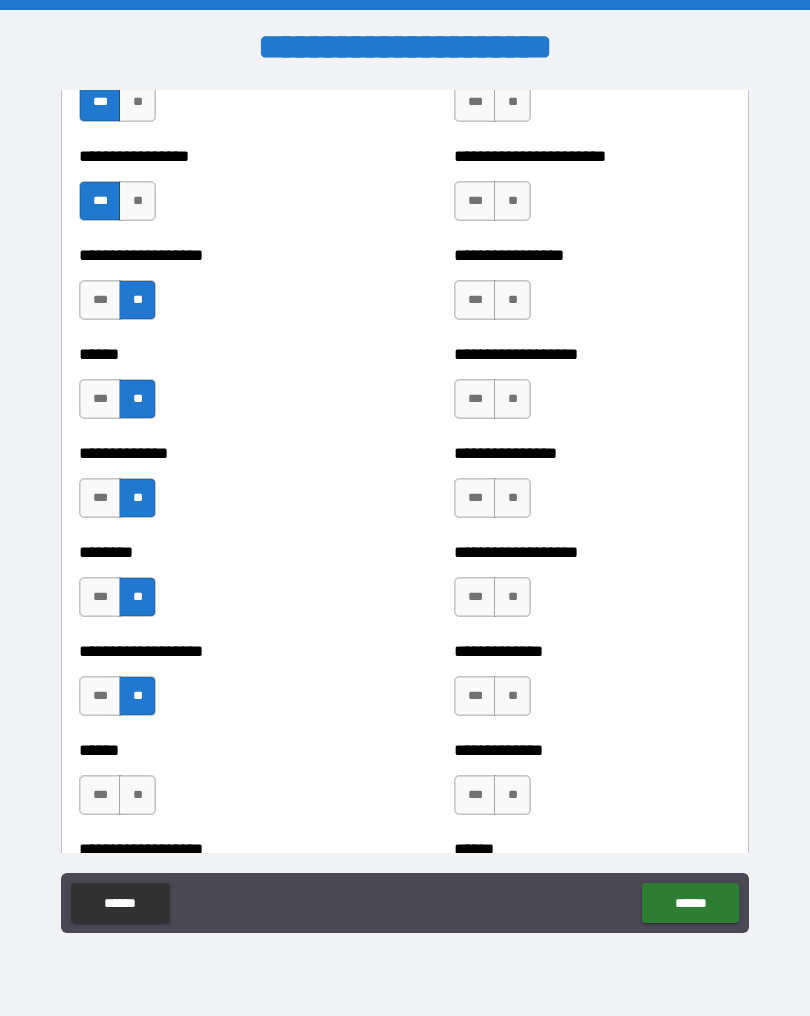 click on "**" at bounding box center [137, 795] 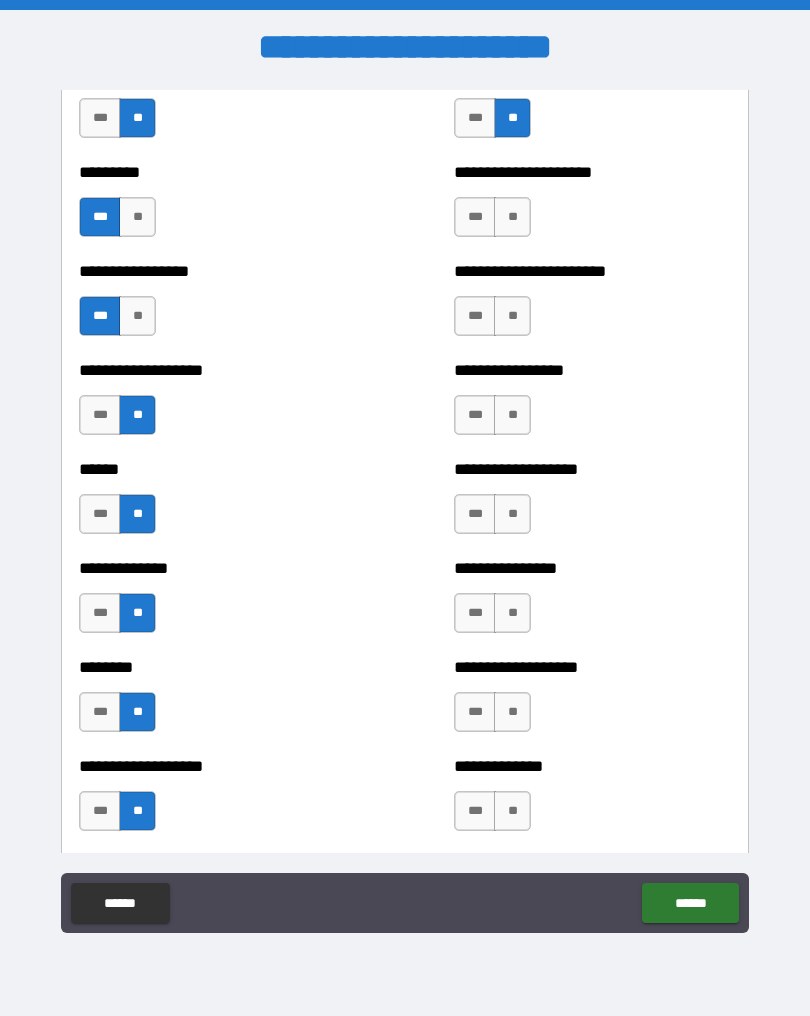 scroll, scrollTop: 1122, scrollLeft: 0, axis: vertical 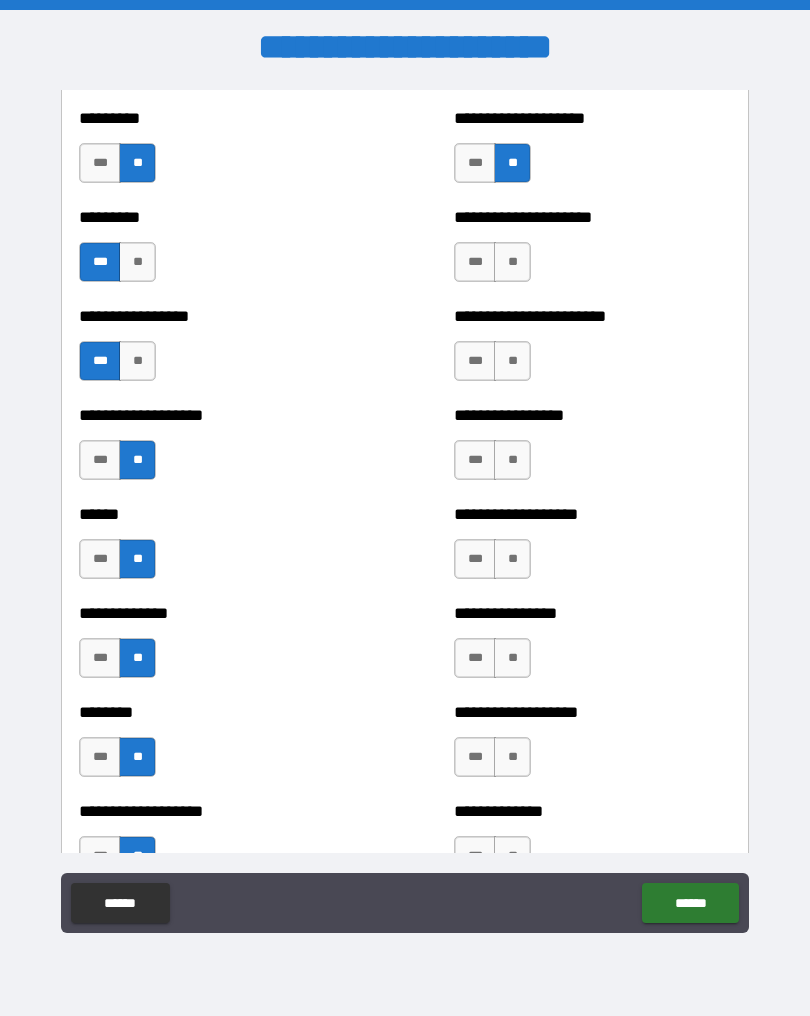 click on "**" at bounding box center (512, 262) 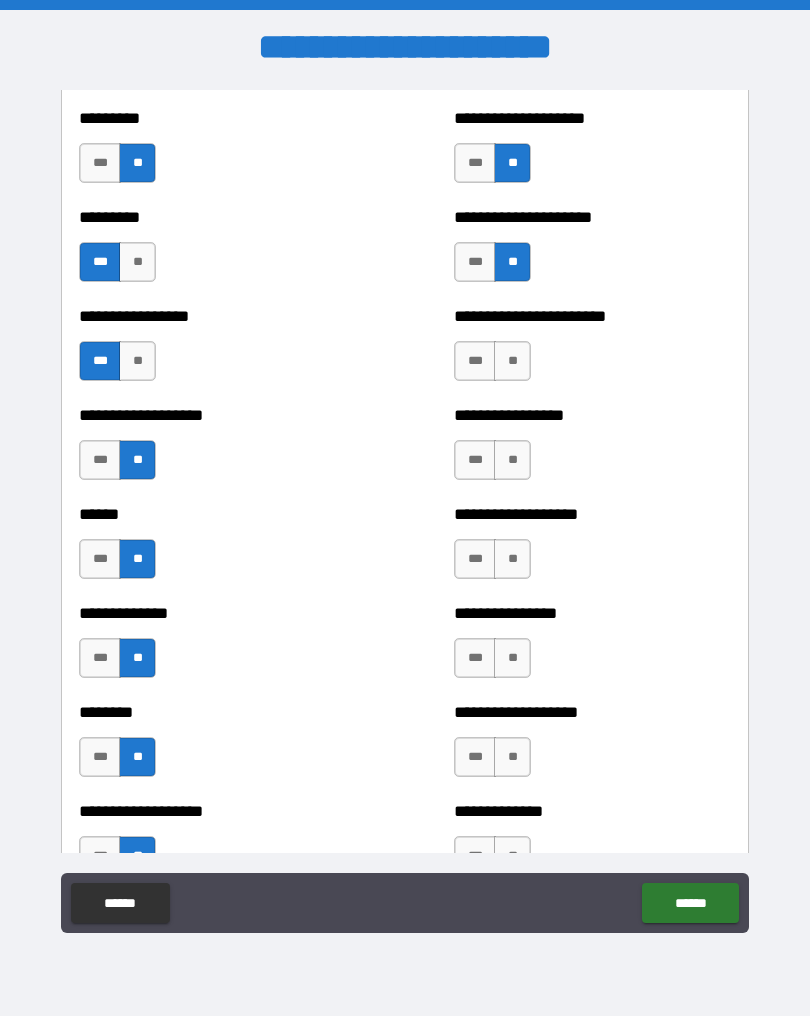 click on "**" at bounding box center [512, 361] 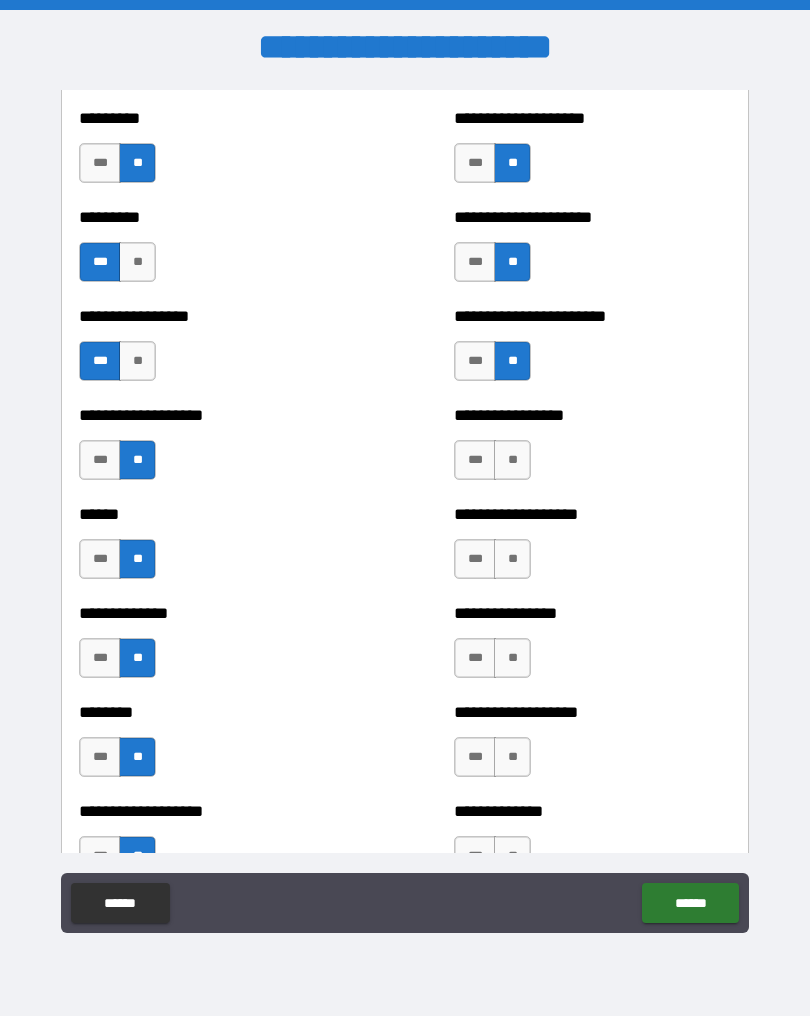click on "**" at bounding box center (512, 460) 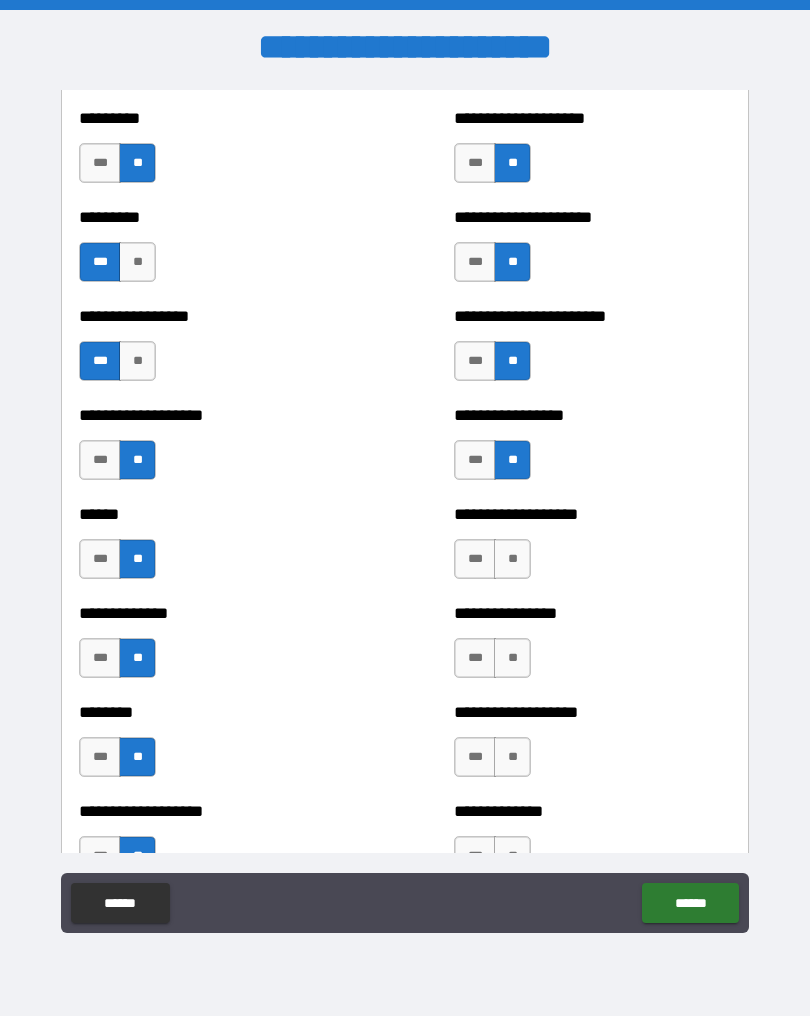 click on "**" at bounding box center (512, 559) 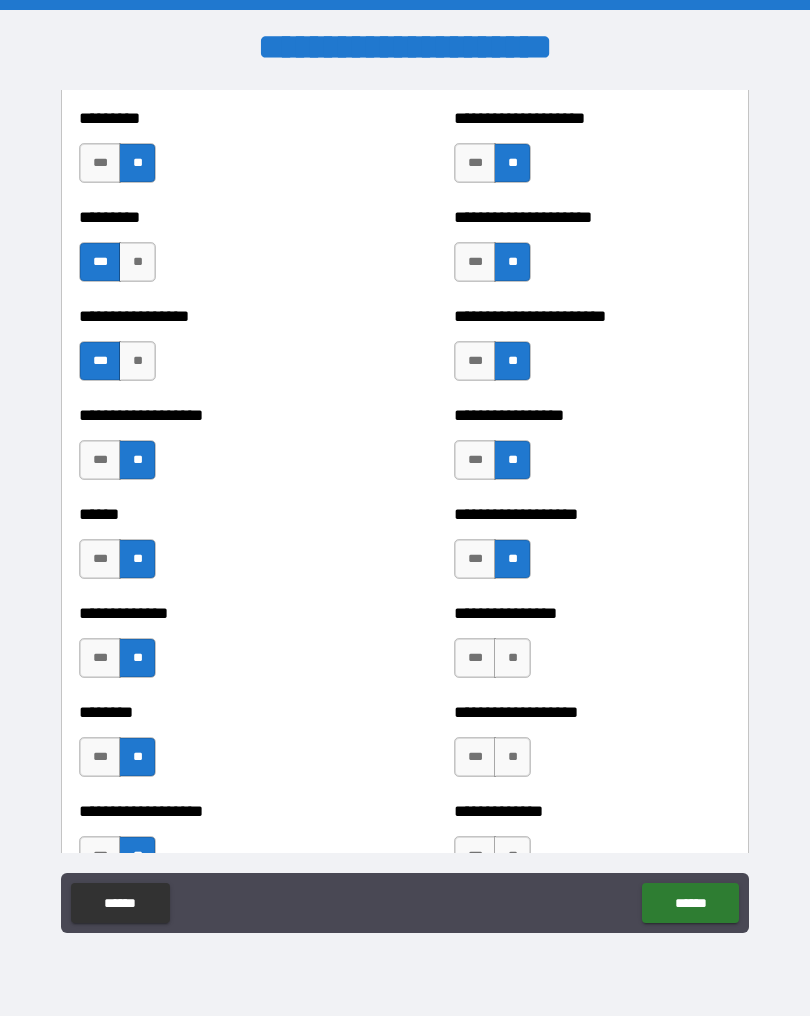 click on "**" at bounding box center [512, 658] 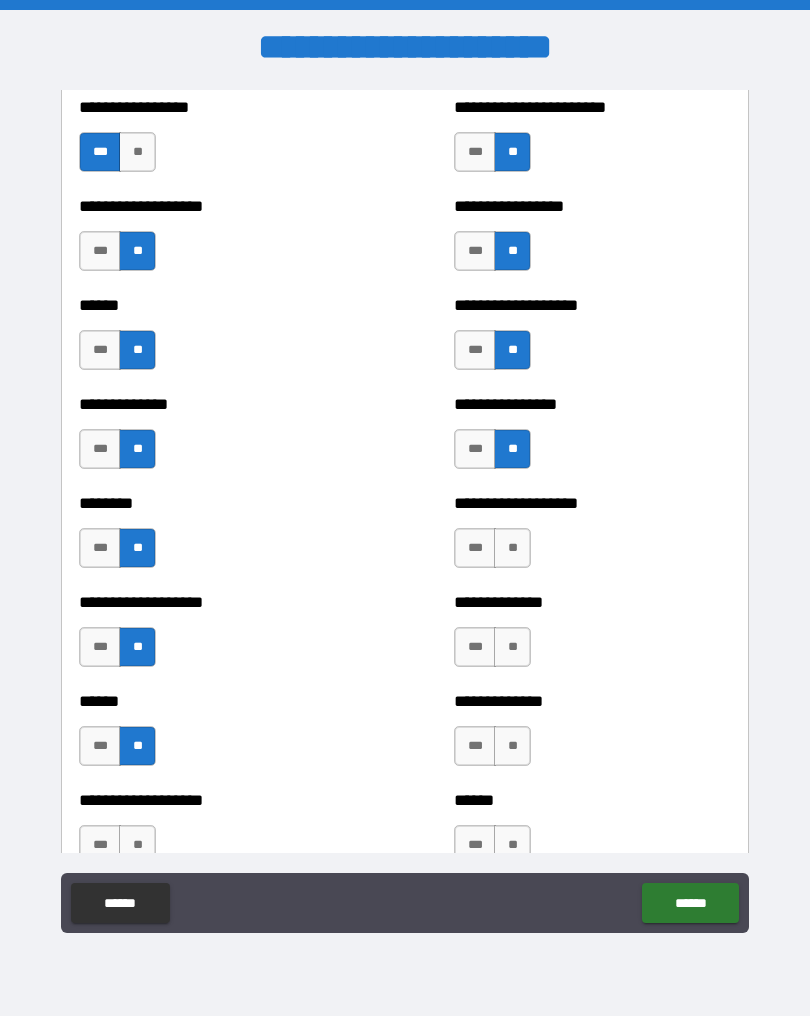 scroll, scrollTop: 1352, scrollLeft: 0, axis: vertical 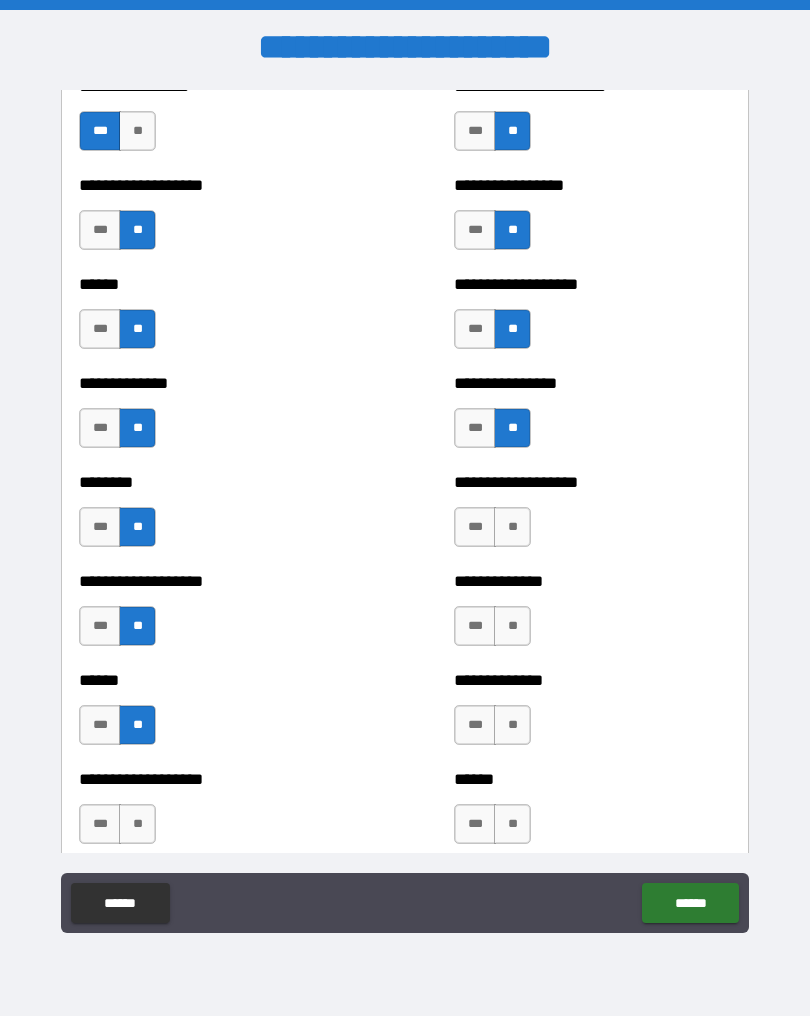 click on "**" at bounding box center [512, 527] 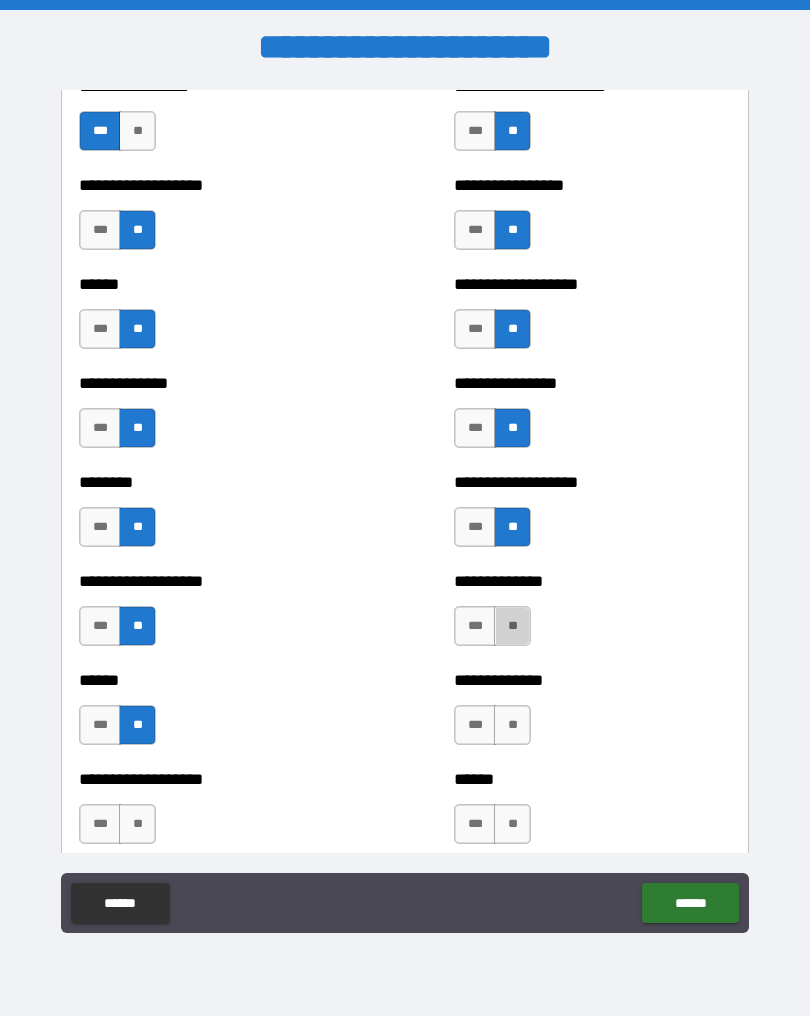 click on "**" at bounding box center (512, 626) 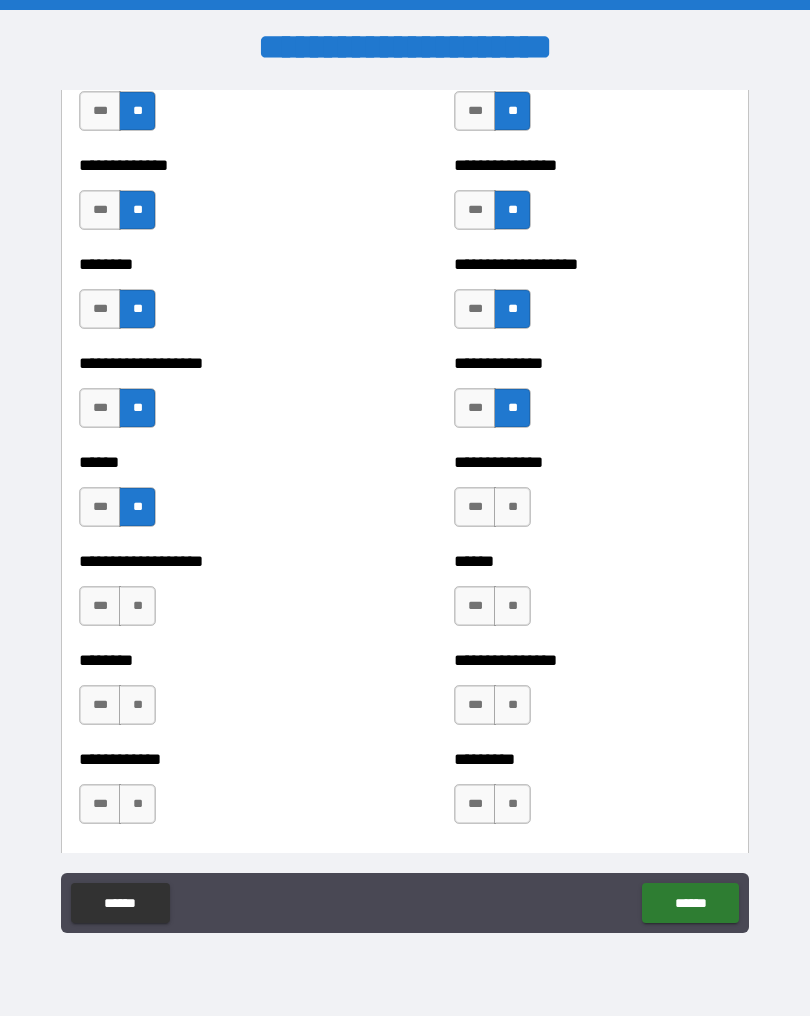 scroll, scrollTop: 1590, scrollLeft: 0, axis: vertical 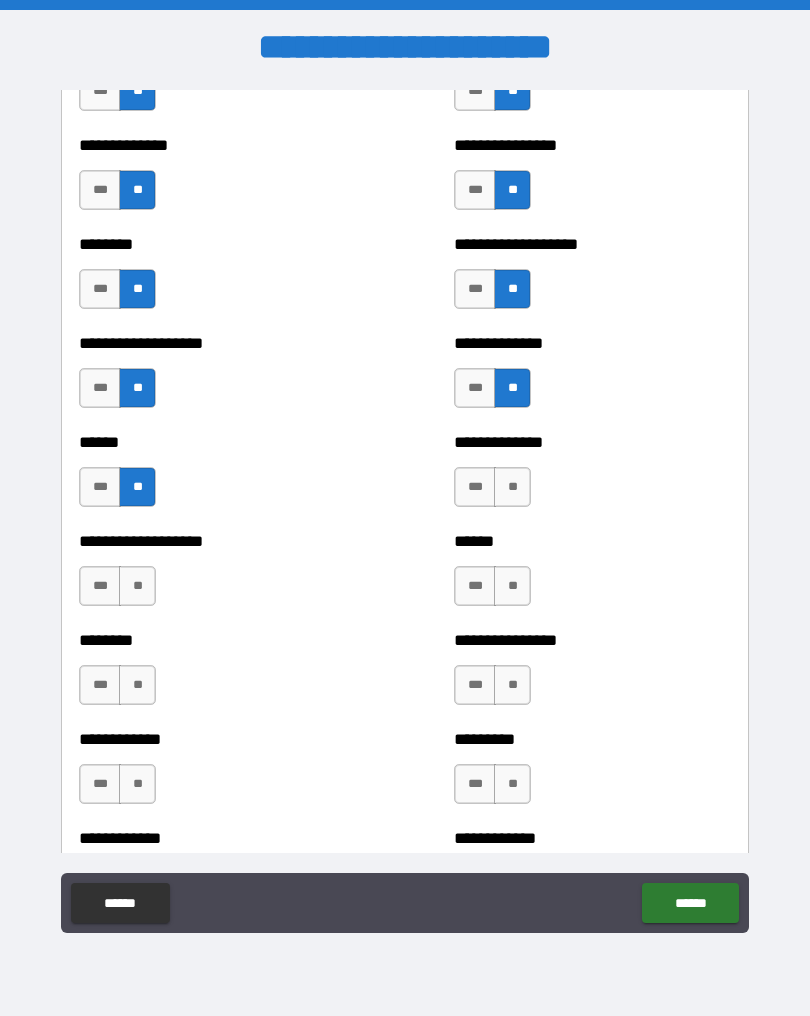 click on "***" at bounding box center (475, 487) 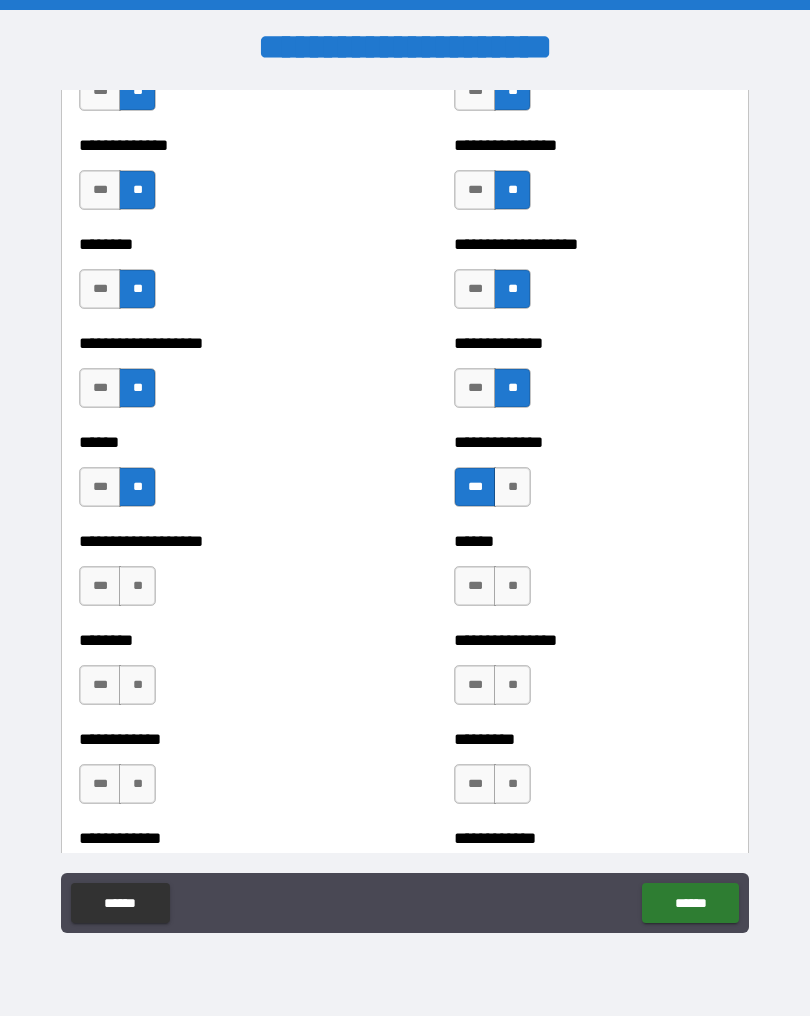 click on "**" at bounding box center (512, 586) 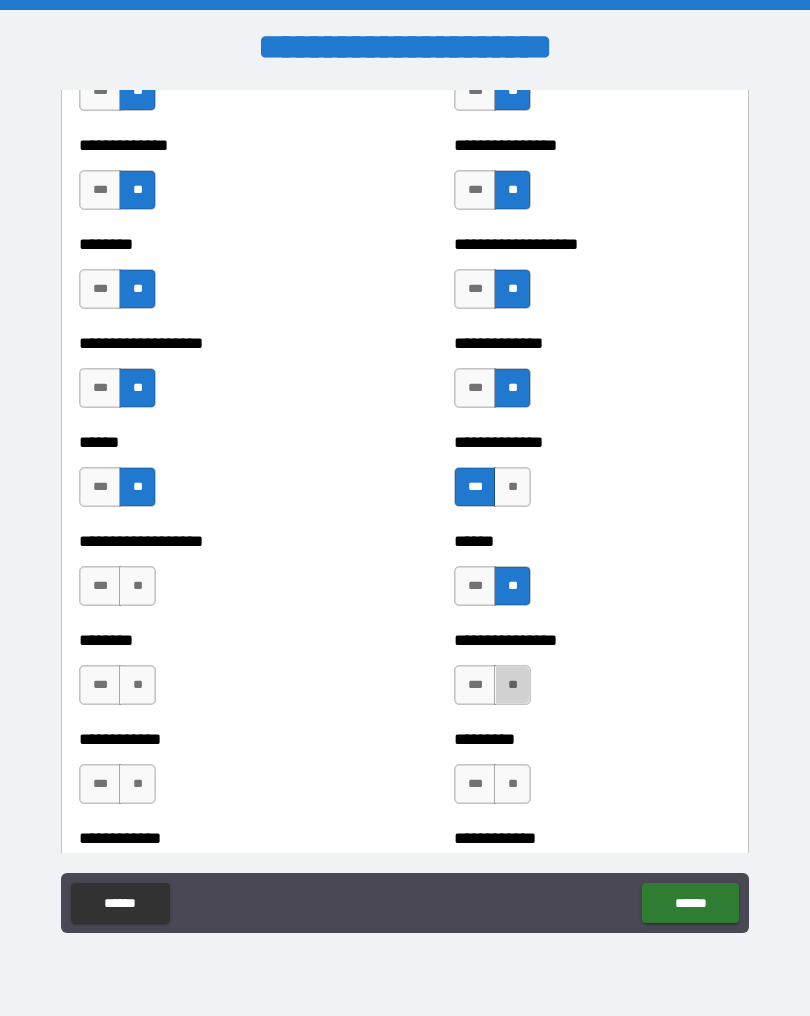 click on "**" at bounding box center (512, 685) 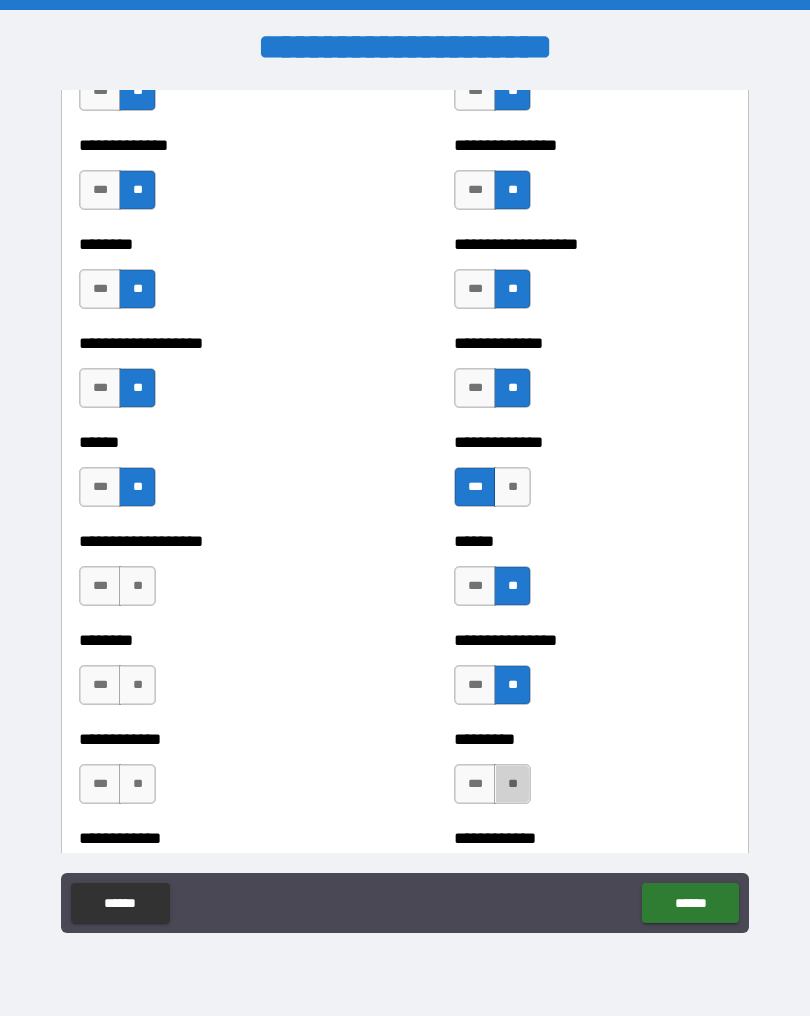 click on "**" at bounding box center [512, 784] 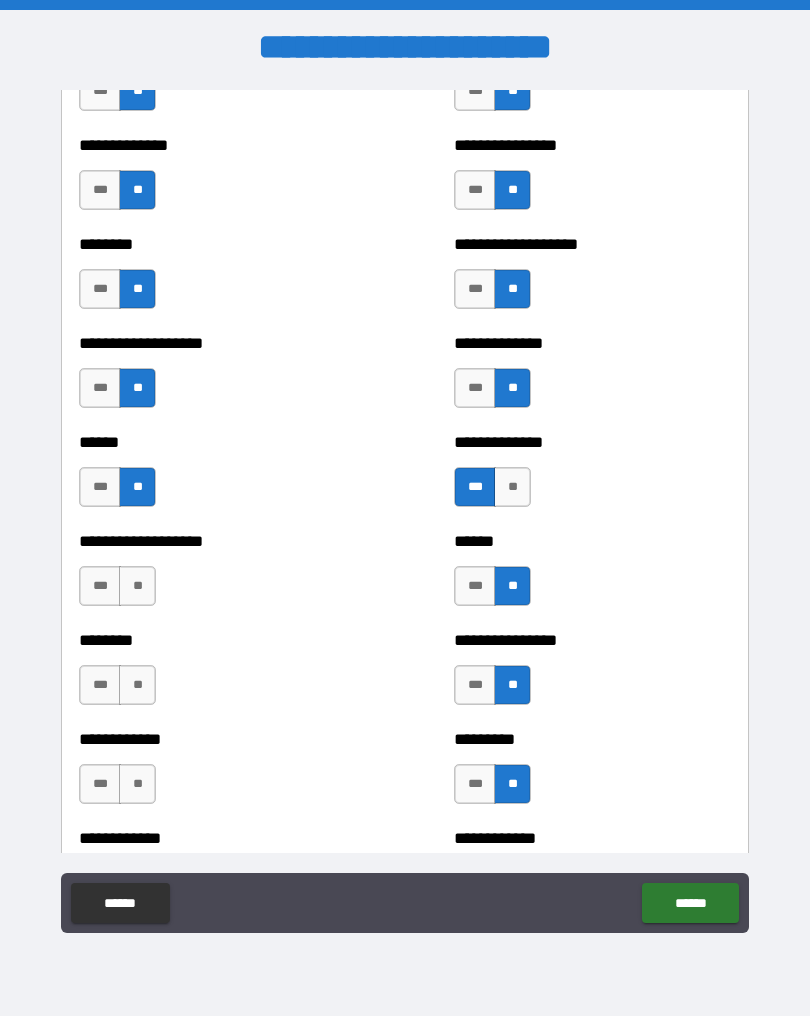 click on "**" at bounding box center (137, 586) 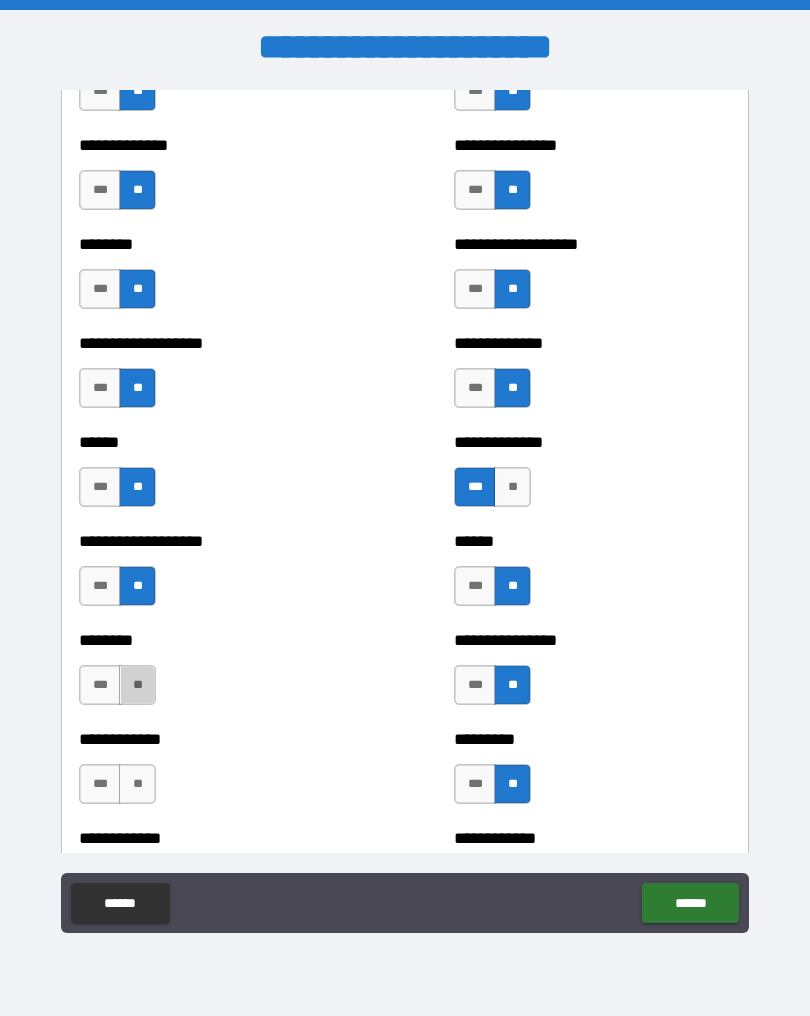click on "**" at bounding box center (137, 685) 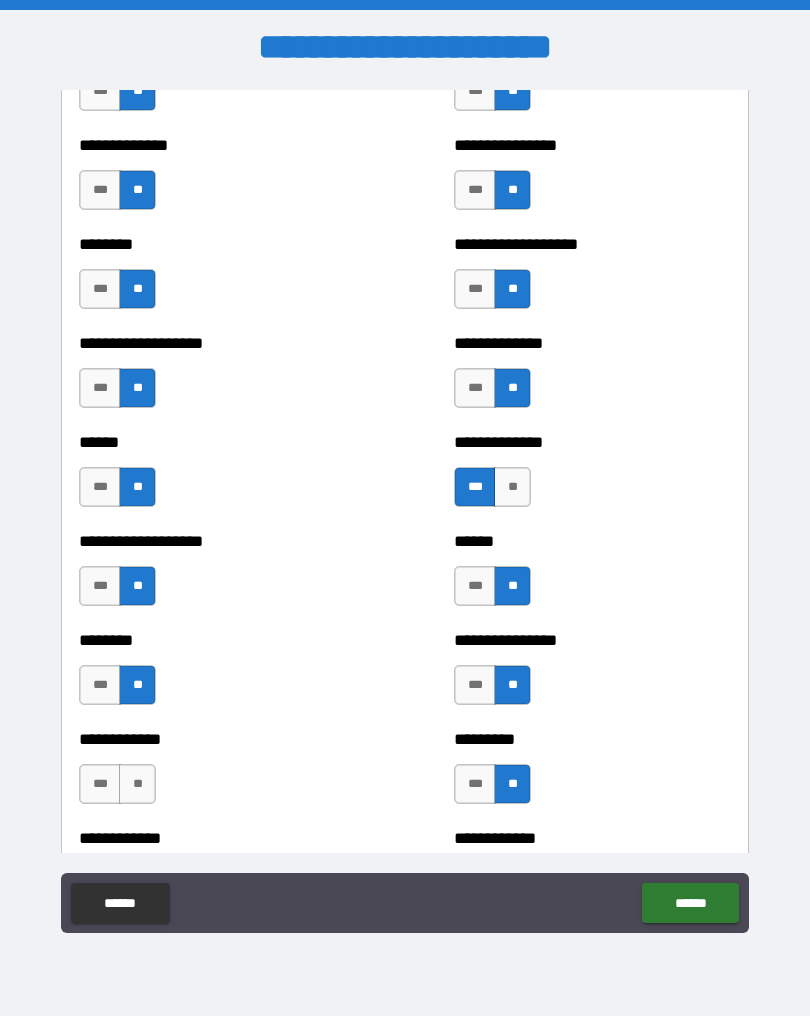 click on "**" at bounding box center (137, 784) 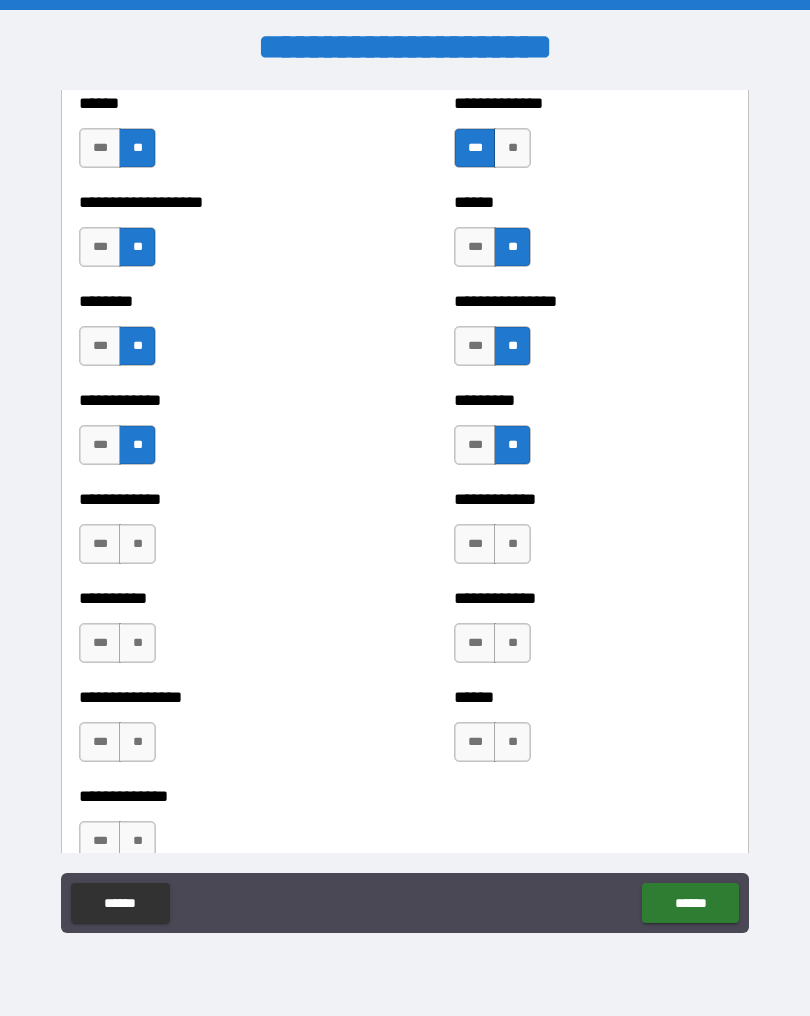 scroll, scrollTop: 1940, scrollLeft: 0, axis: vertical 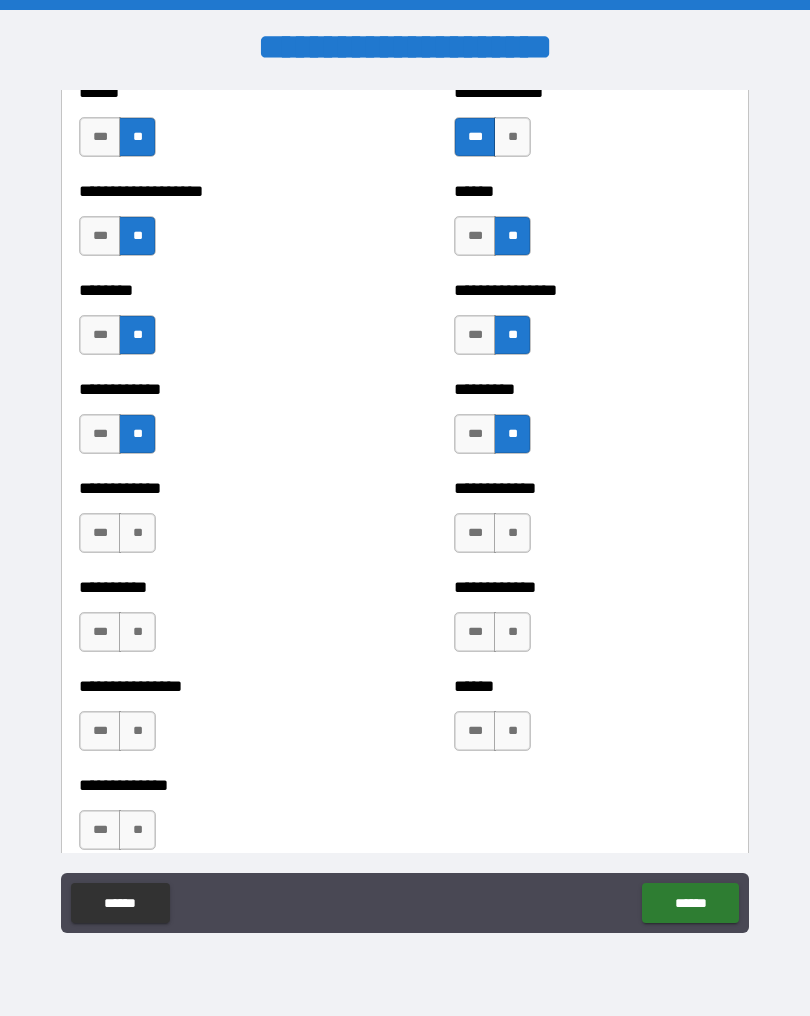 click on "**" at bounding box center [137, 533] 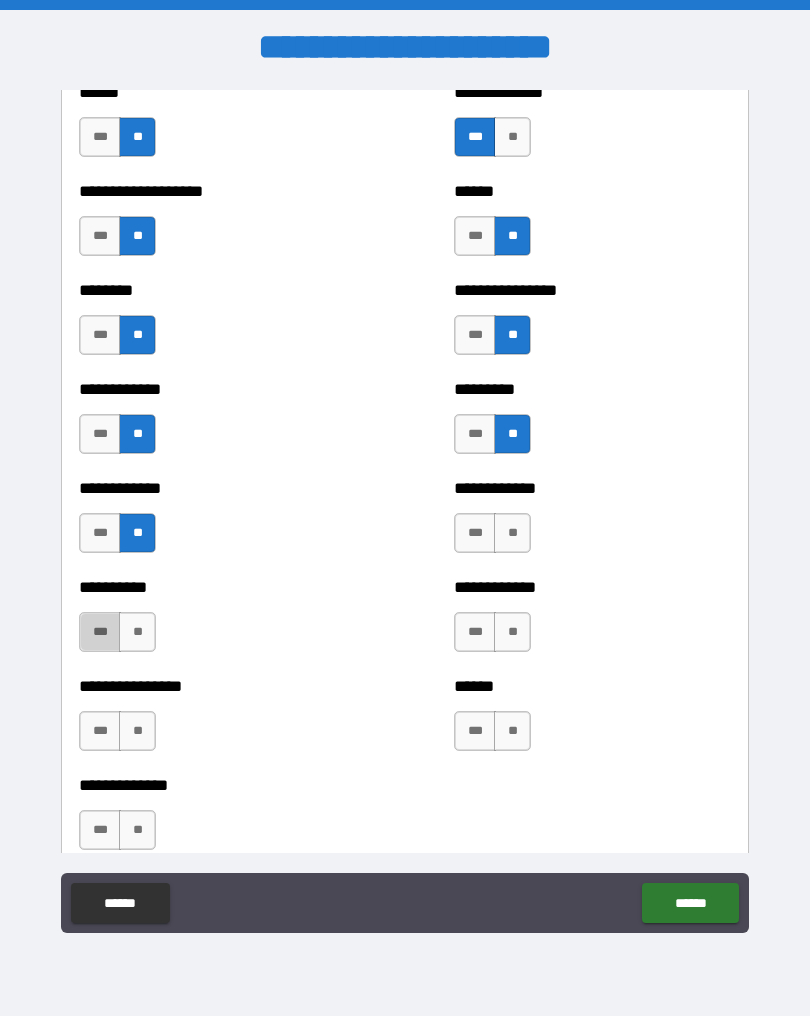 click on "***" at bounding box center [100, 632] 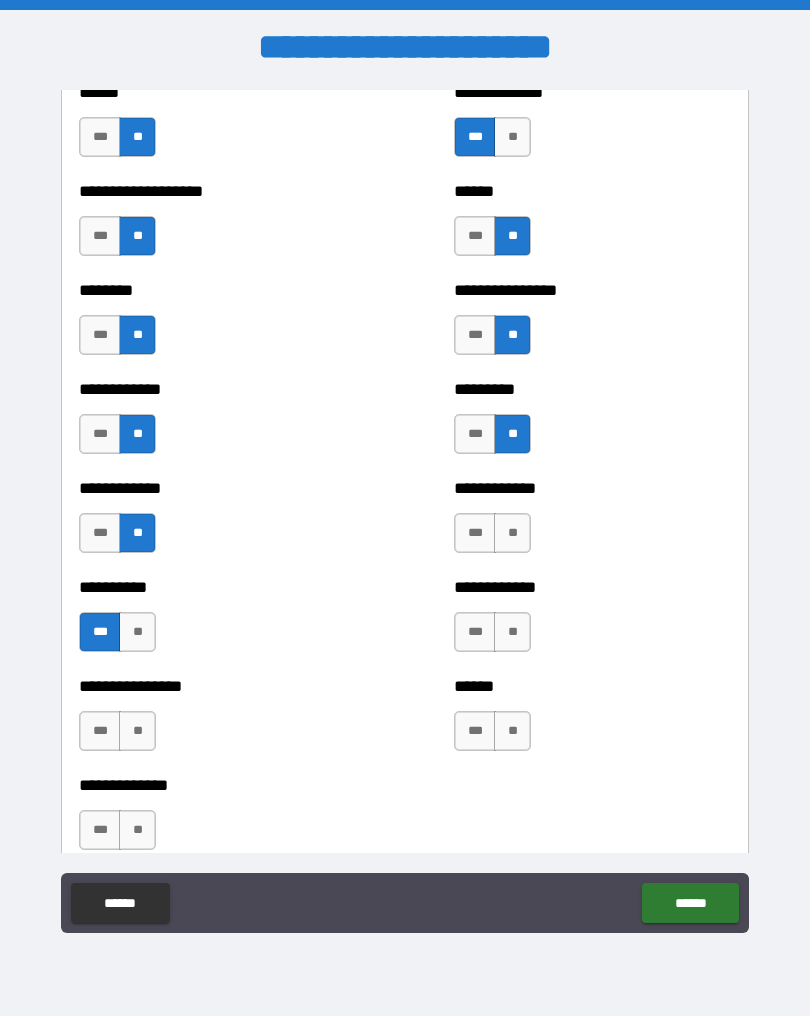 click on "**" at bounding box center (137, 731) 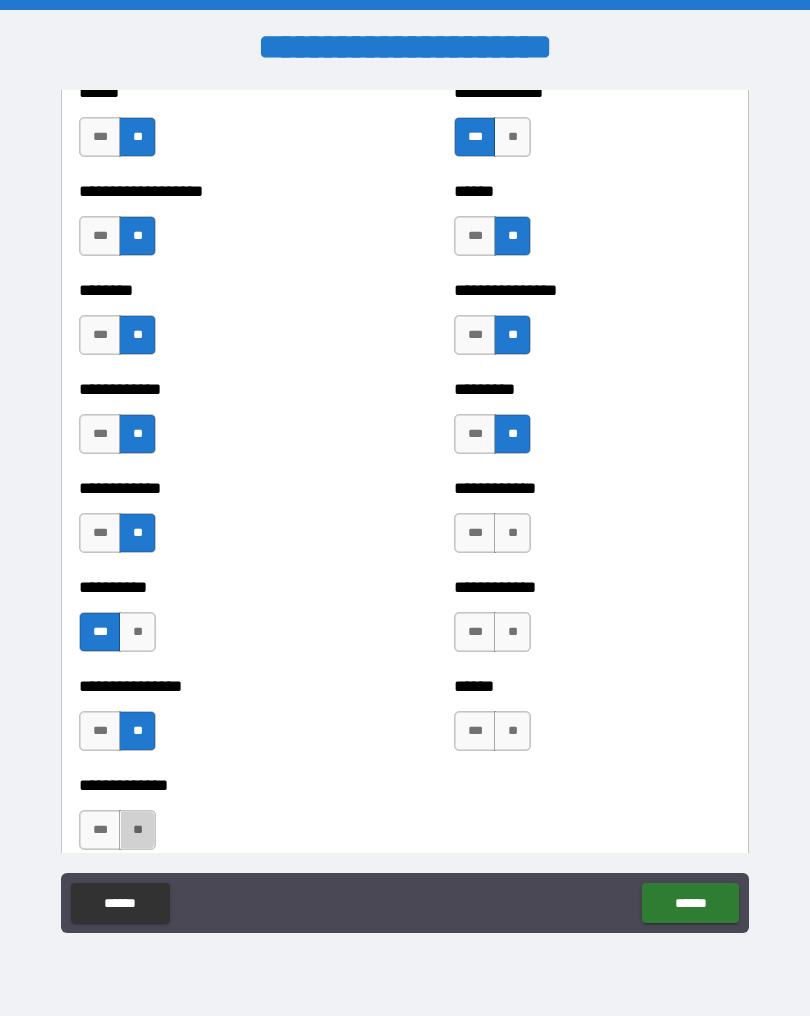 click on "**" at bounding box center [137, 830] 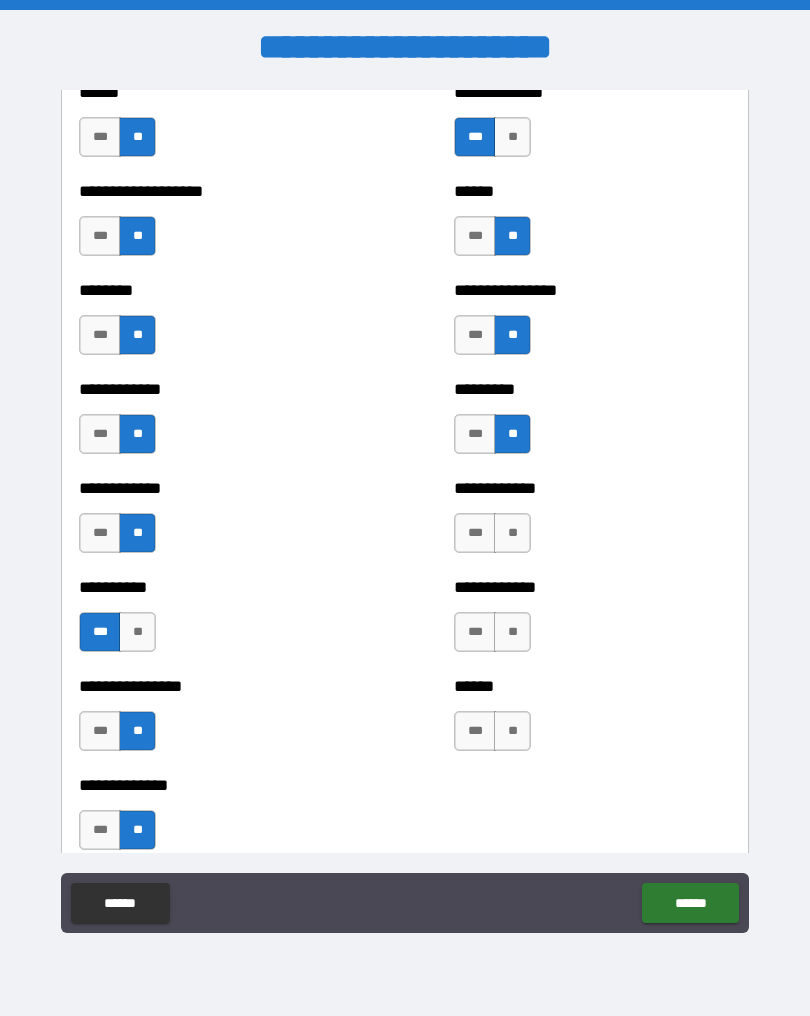 click on "**" at bounding box center (512, 533) 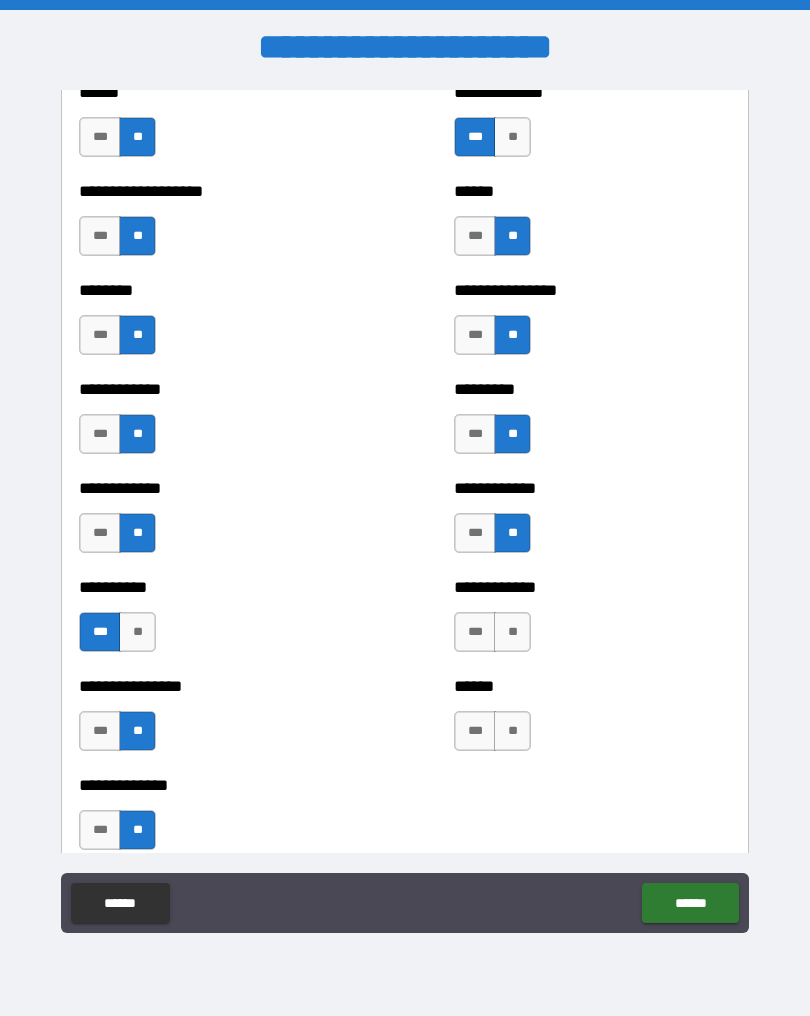 click on "**" at bounding box center (512, 632) 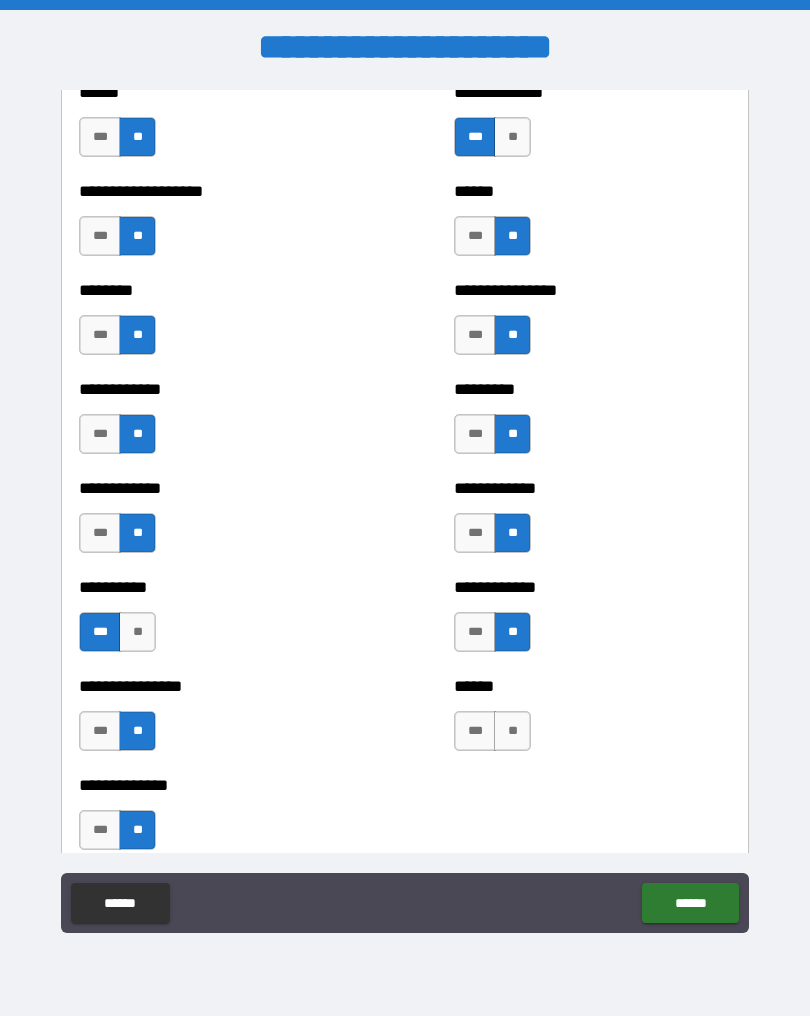 click on "**" at bounding box center [512, 731] 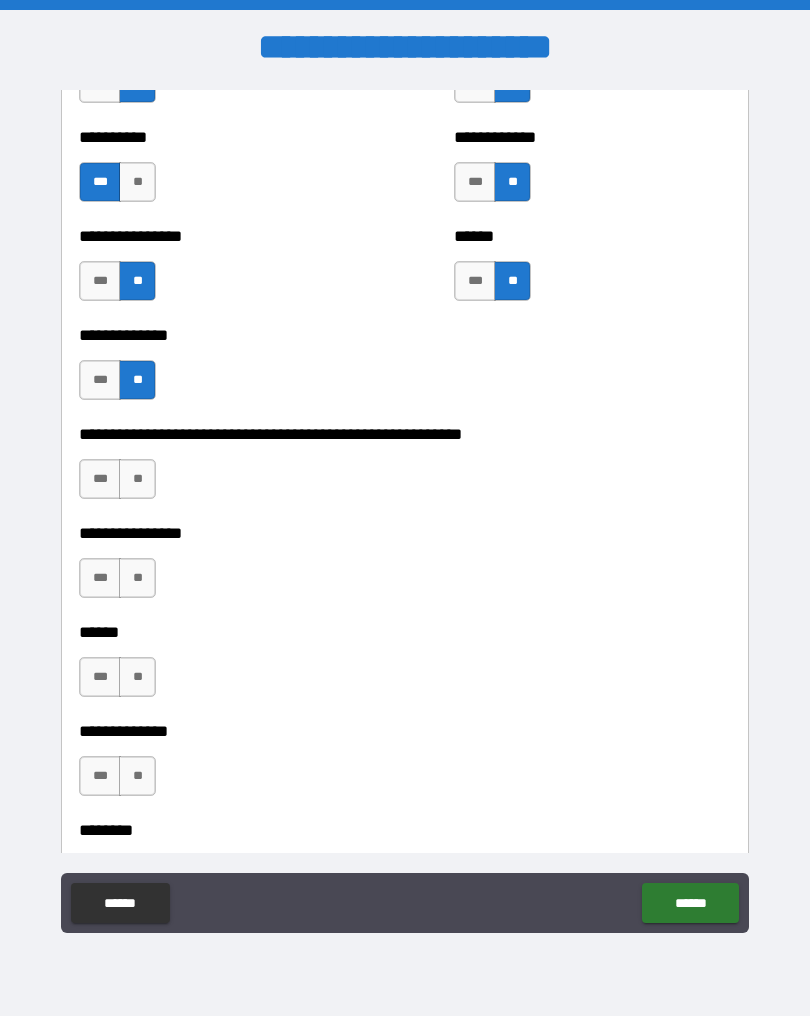 scroll, scrollTop: 2408, scrollLeft: 0, axis: vertical 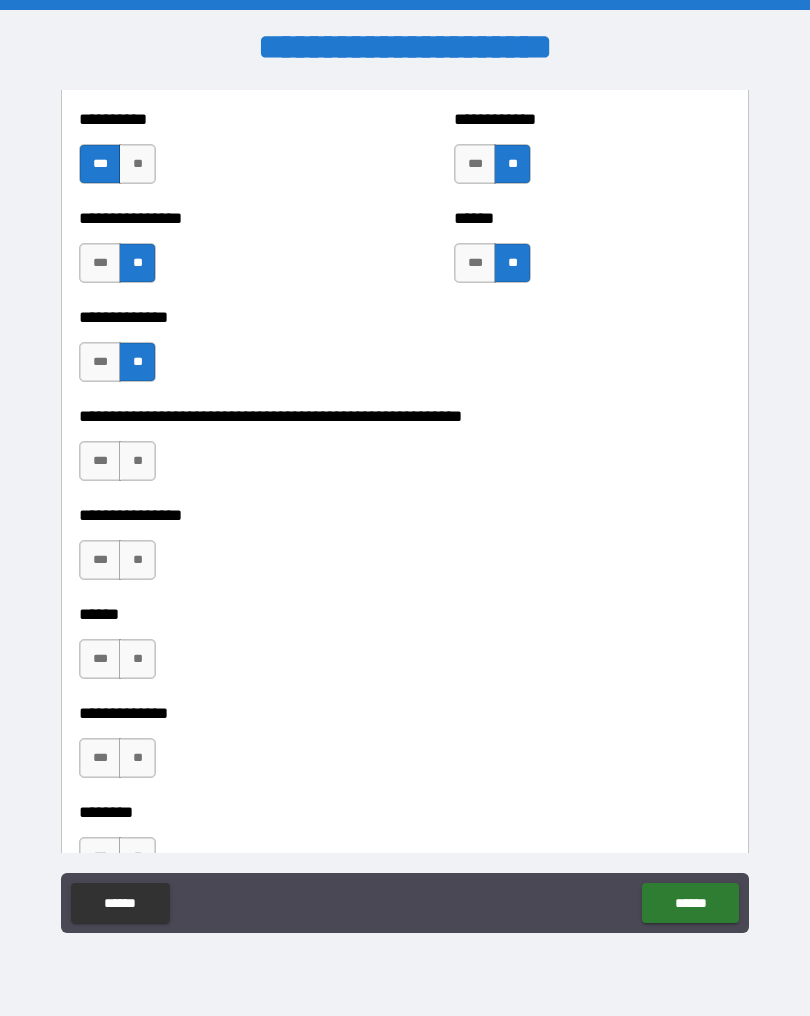 click on "**" at bounding box center [137, 461] 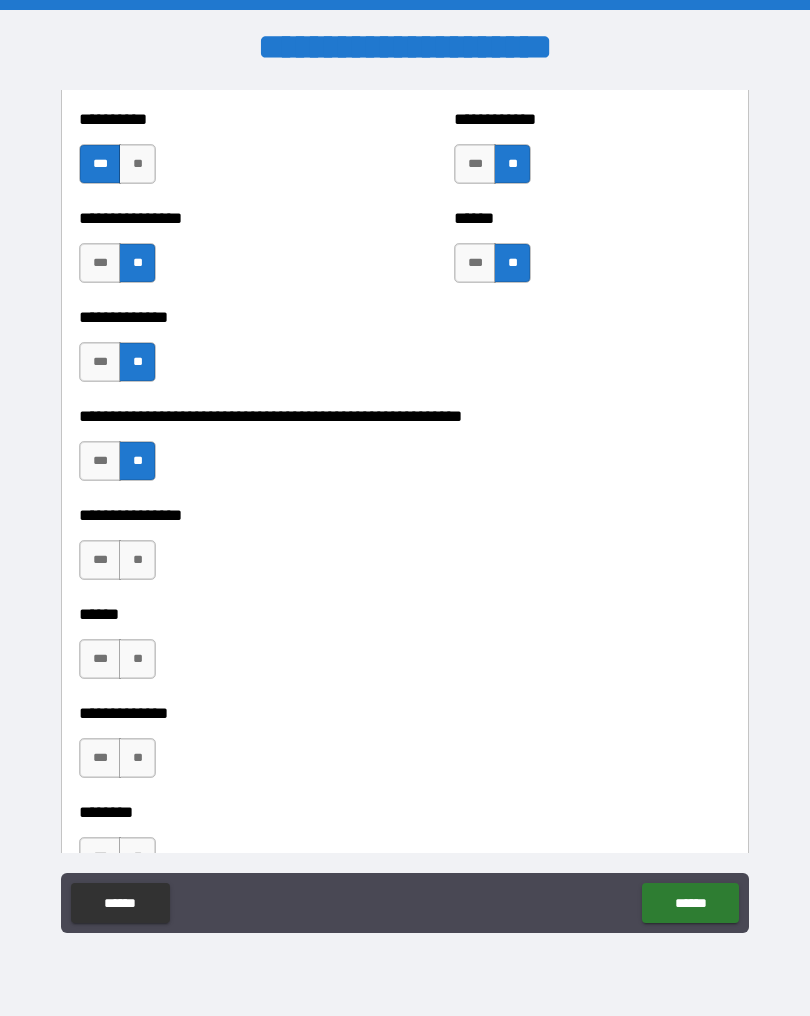 click on "***" at bounding box center [100, 659] 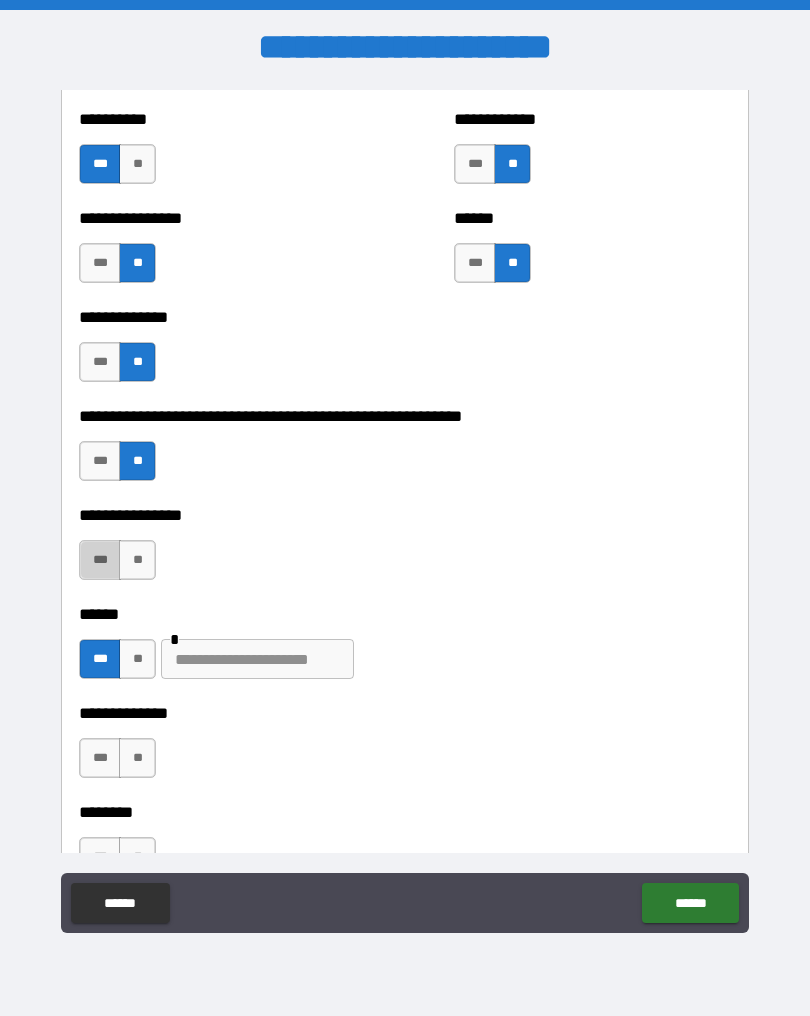 click on "***" at bounding box center (100, 560) 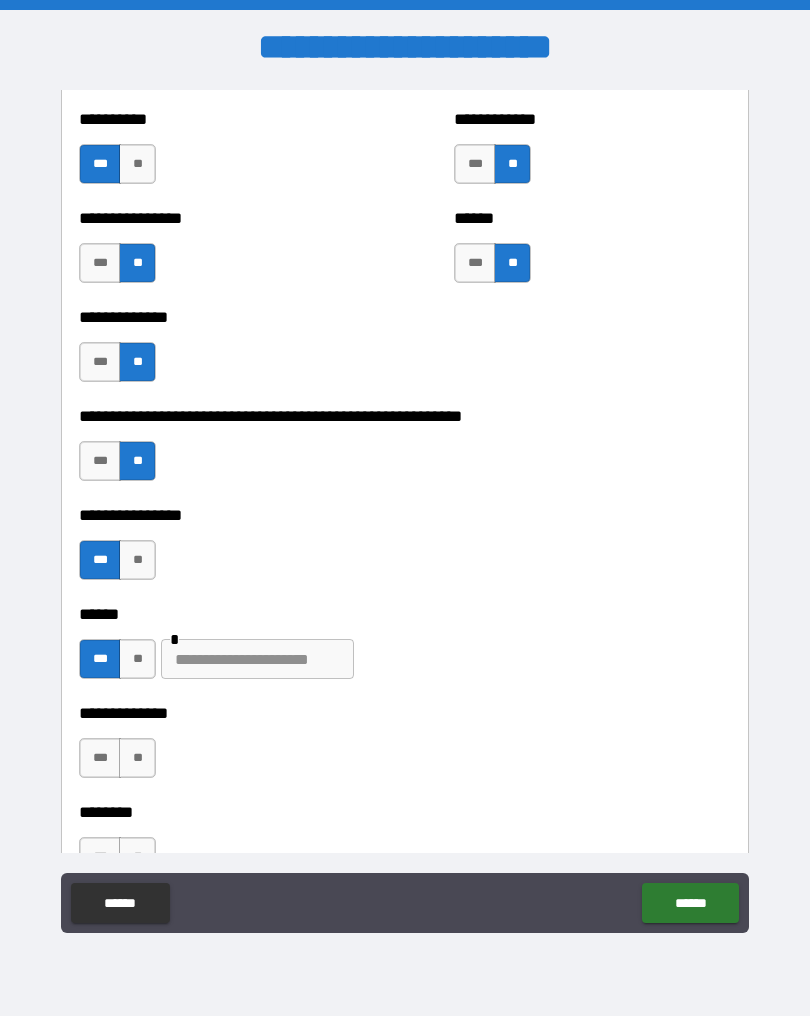 click on "***" at bounding box center (100, 758) 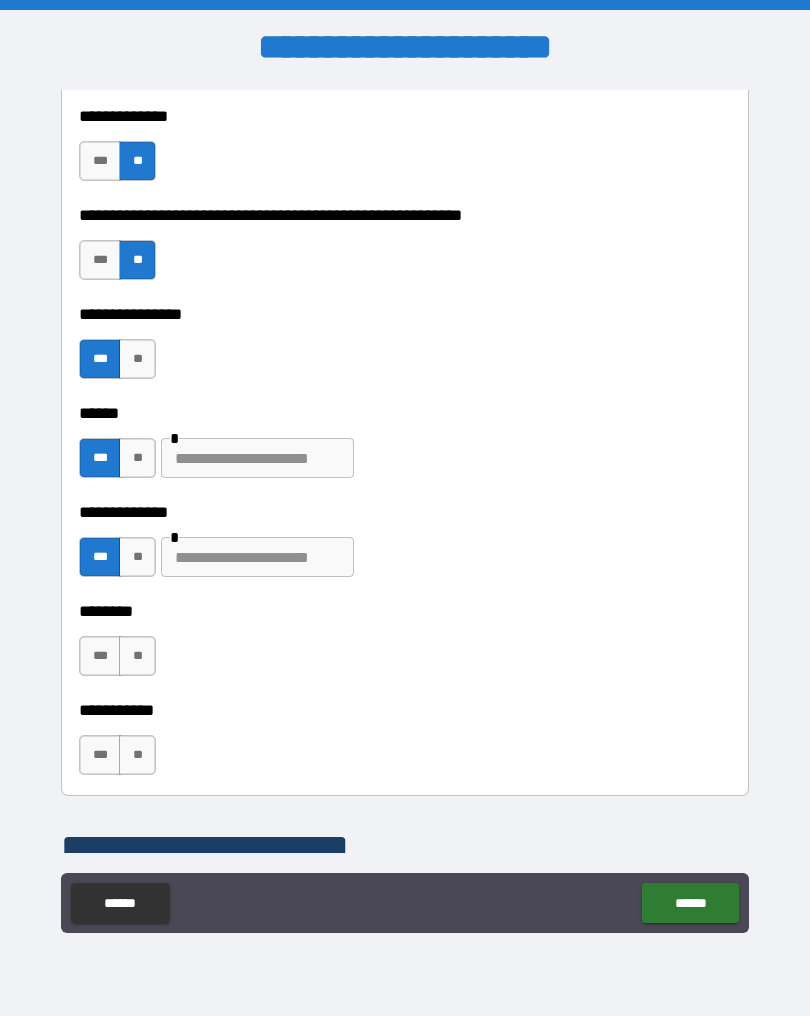 scroll, scrollTop: 2614, scrollLeft: 0, axis: vertical 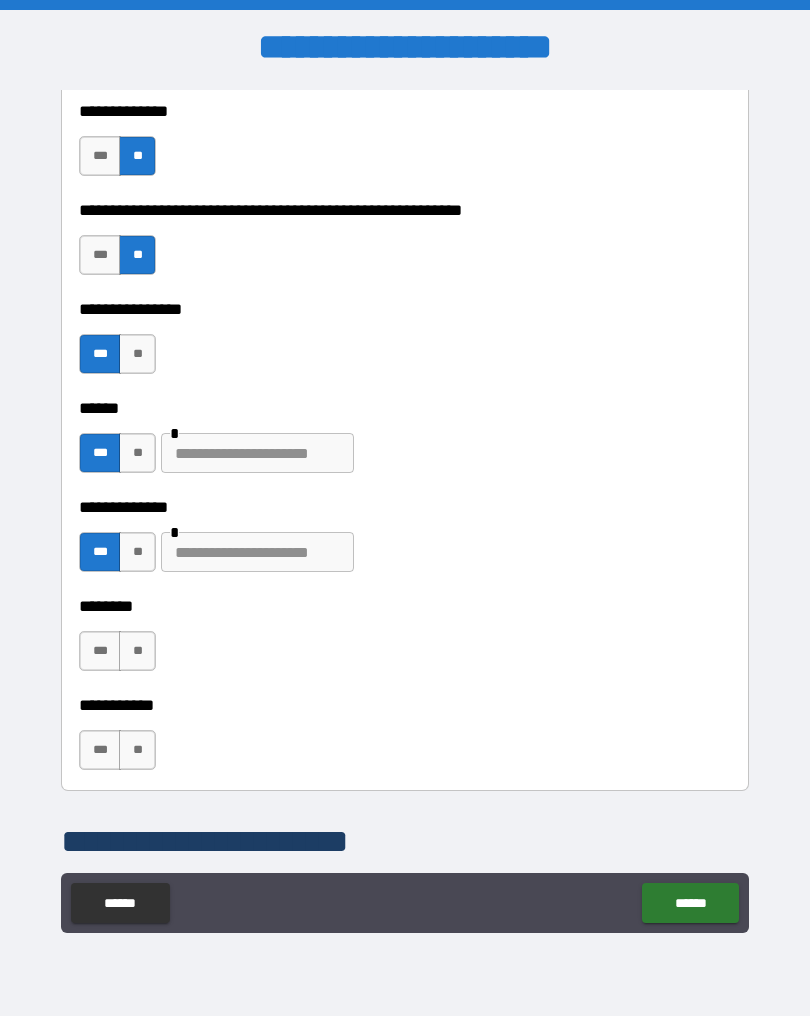 click at bounding box center [257, 453] 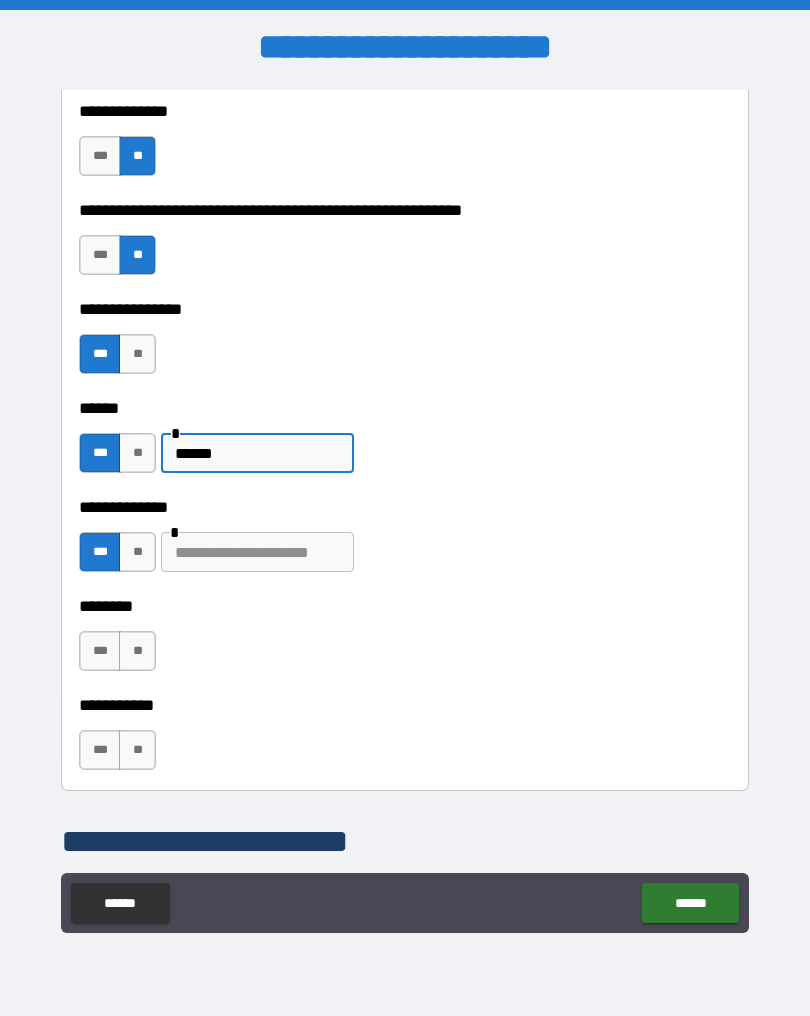type on "******" 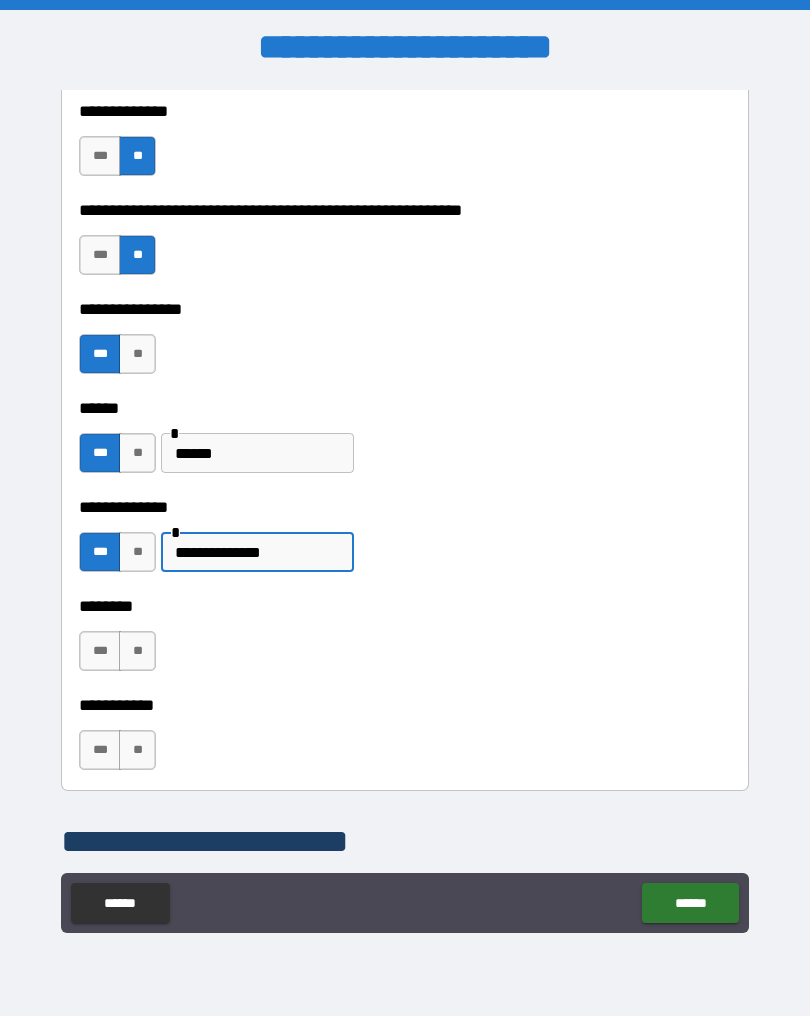 type on "**********" 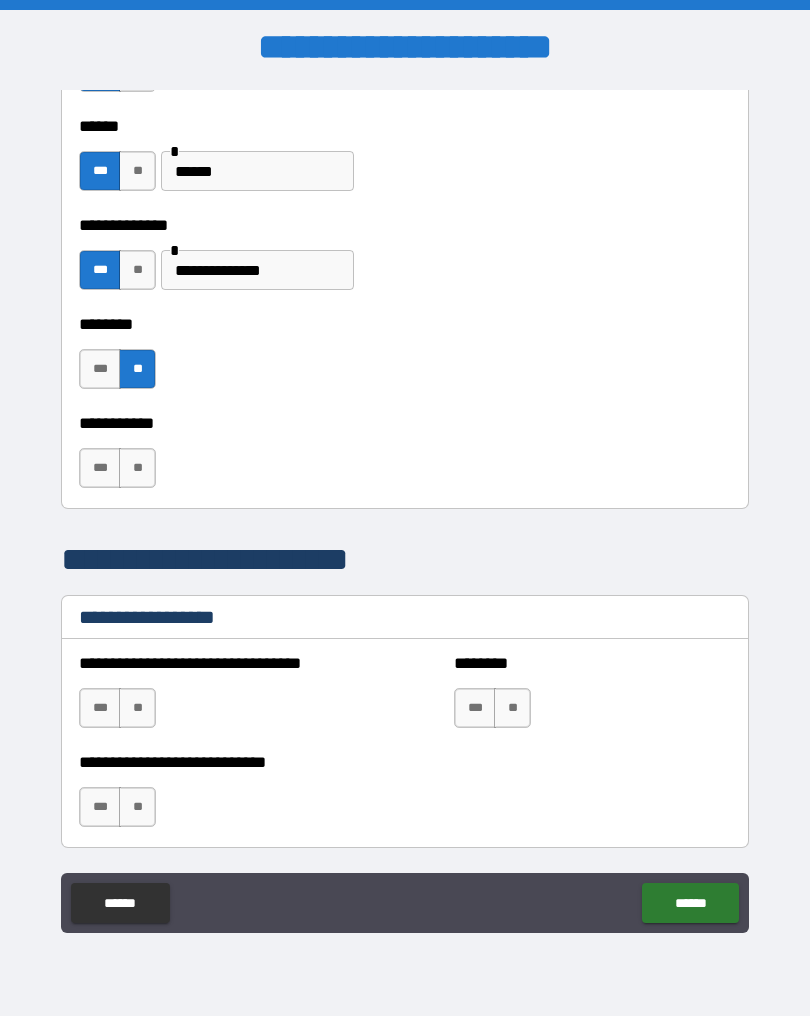 scroll, scrollTop: 2867, scrollLeft: 0, axis: vertical 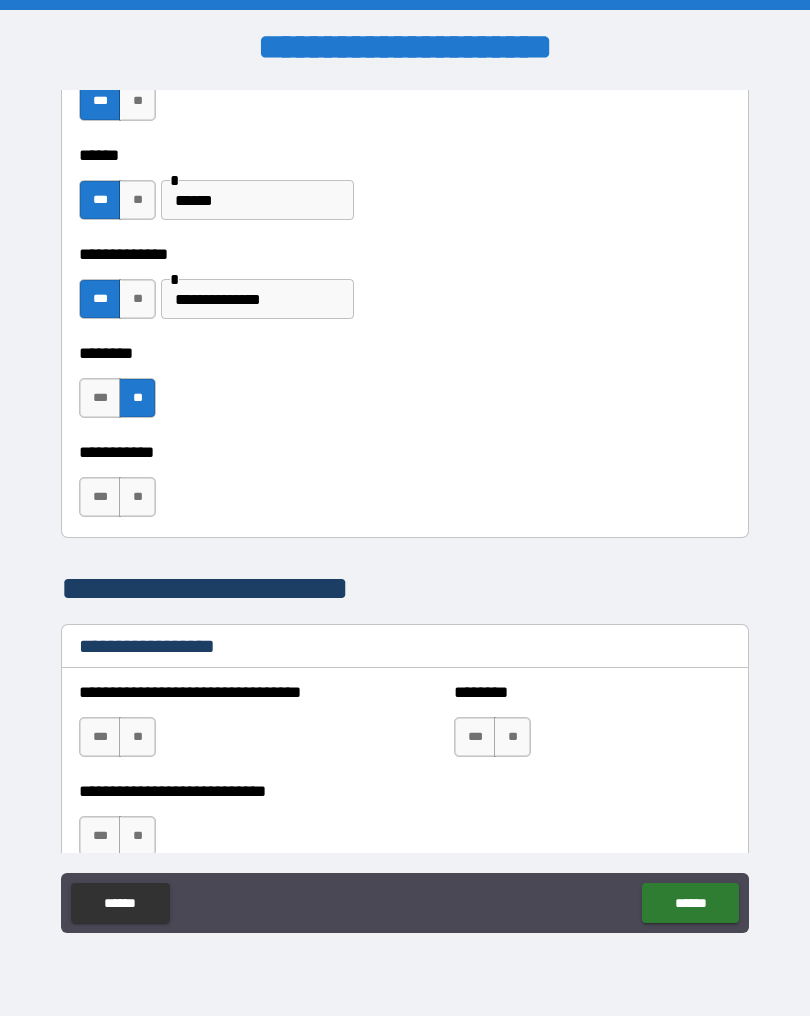 click on "***" at bounding box center [100, 497] 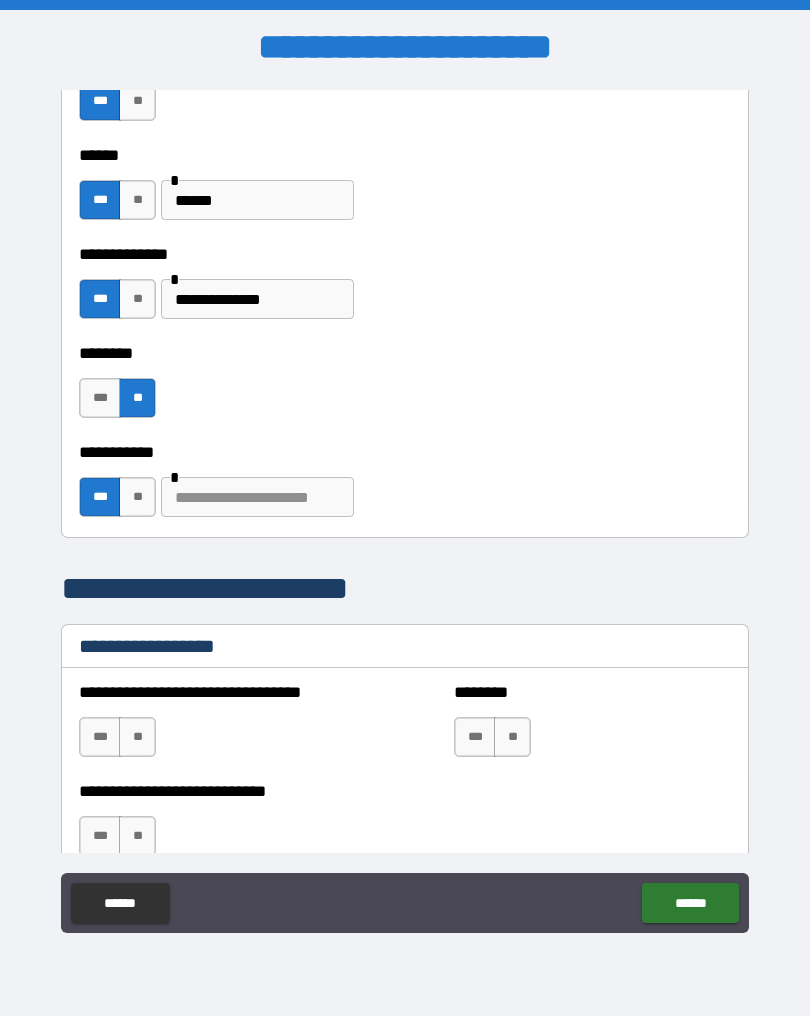 click at bounding box center [257, 497] 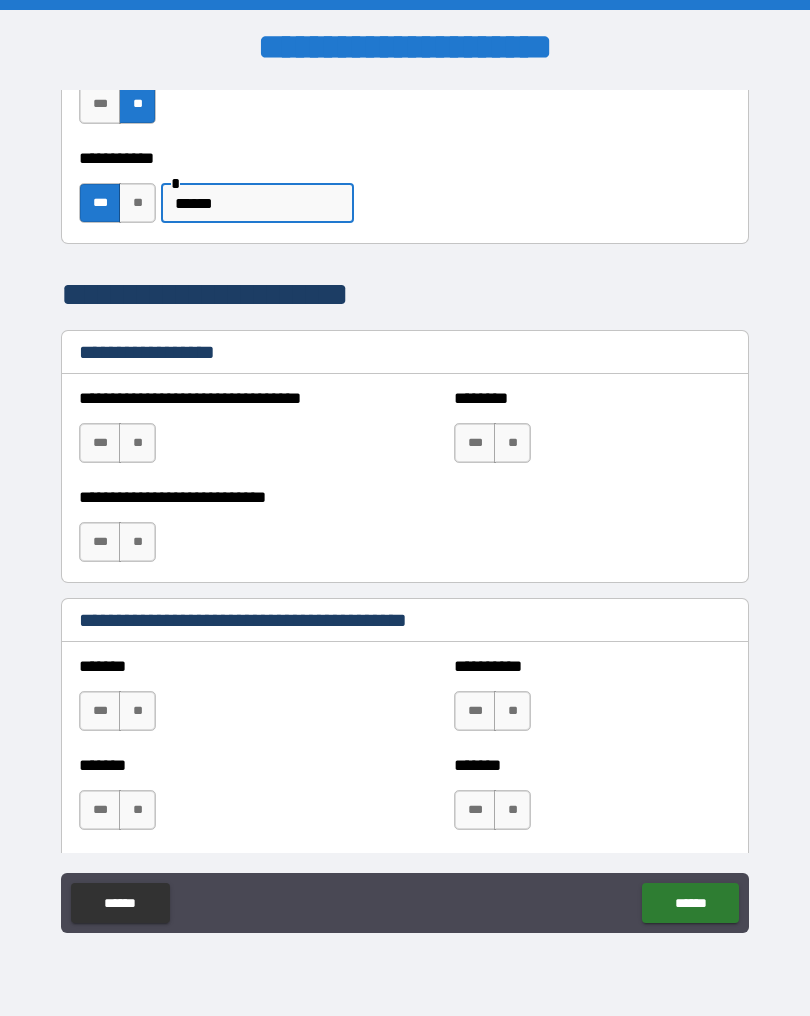 scroll, scrollTop: 3170, scrollLeft: 0, axis: vertical 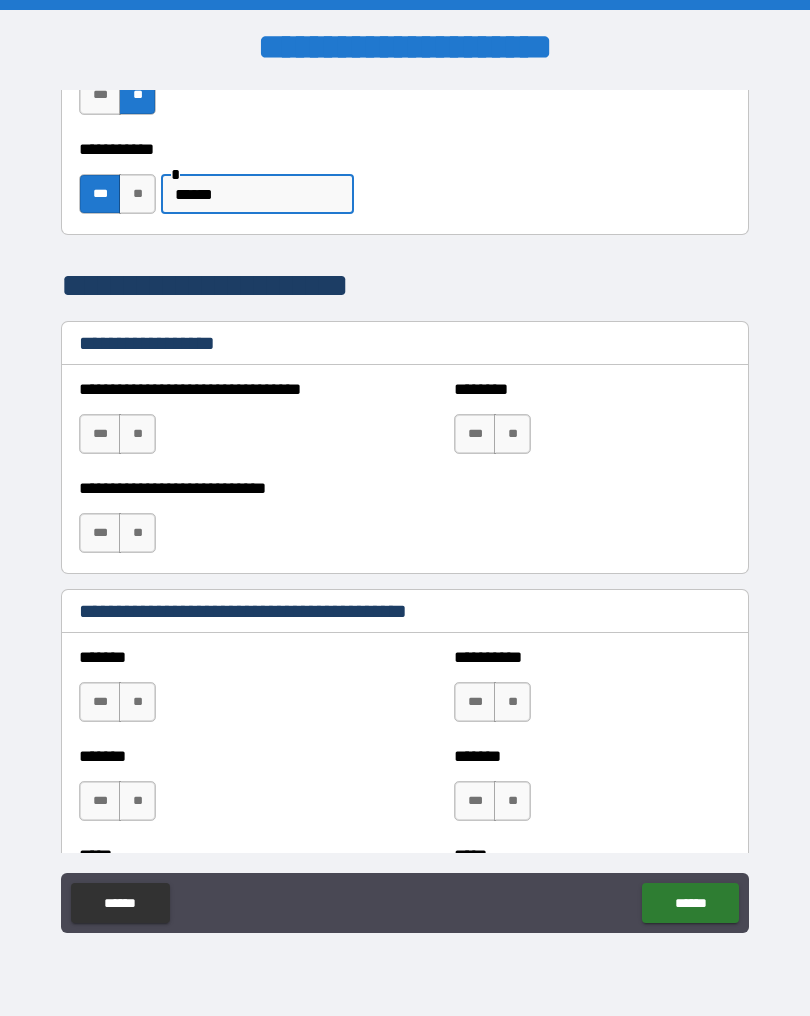 type on "******" 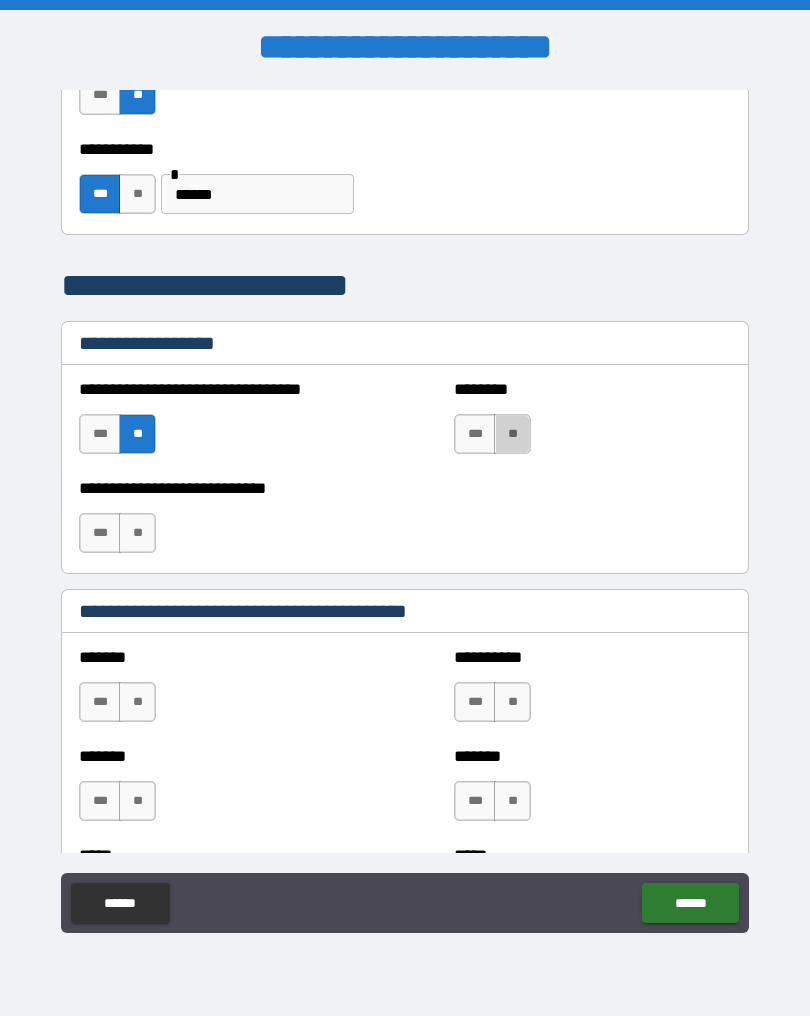 click on "**" at bounding box center [512, 434] 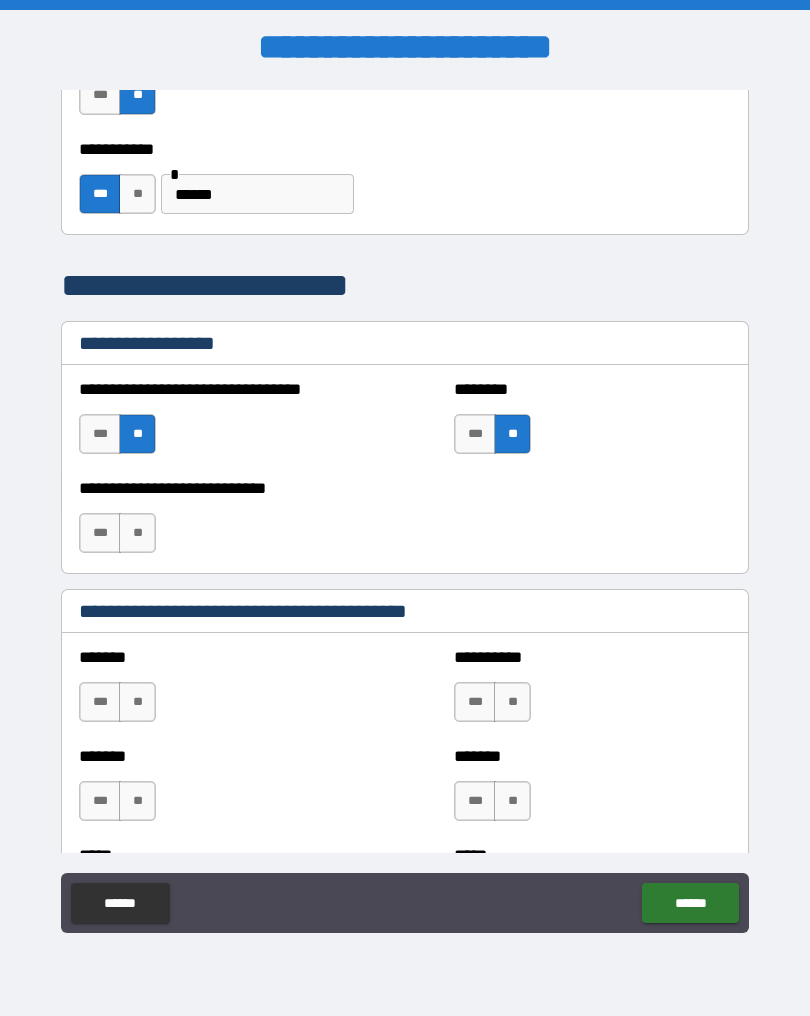 click on "**" at bounding box center [137, 533] 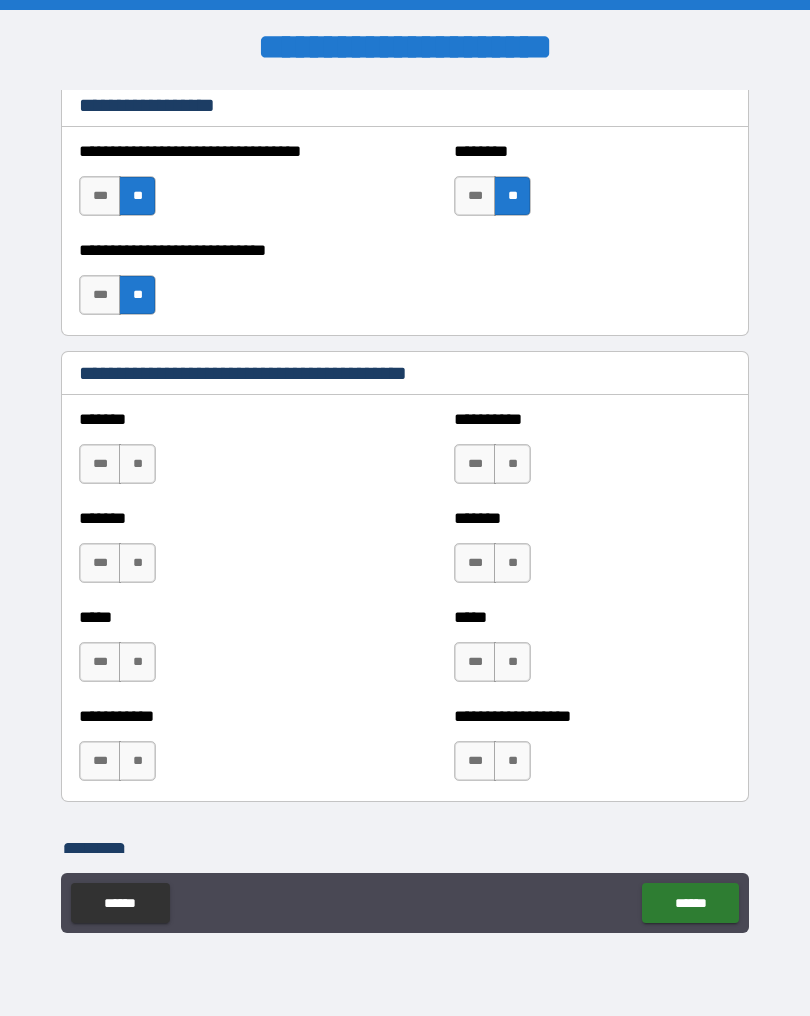 scroll, scrollTop: 3444, scrollLeft: 0, axis: vertical 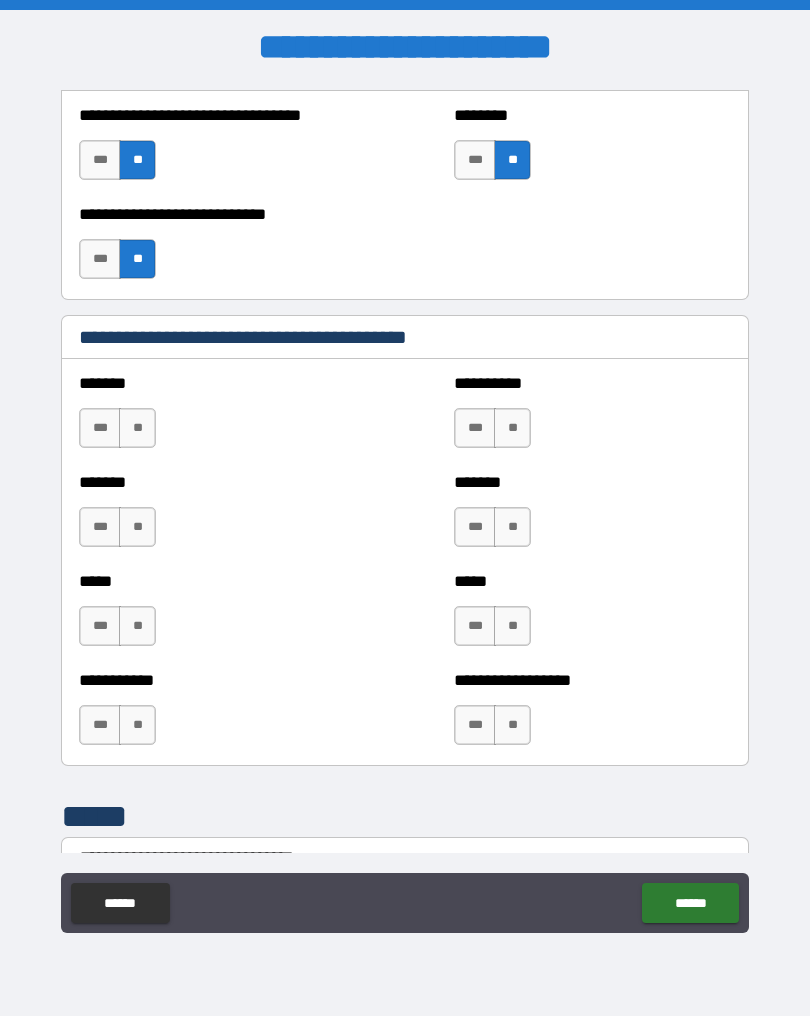 click on "**" at bounding box center [137, 428] 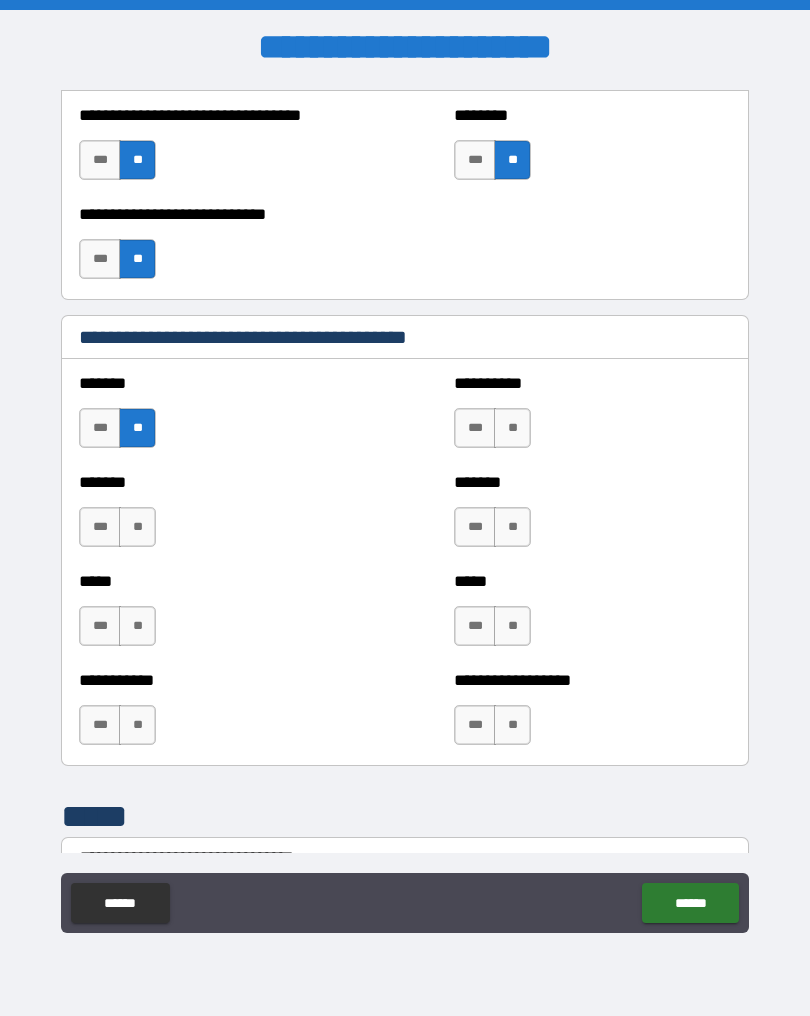 click on "**" at bounding box center (137, 527) 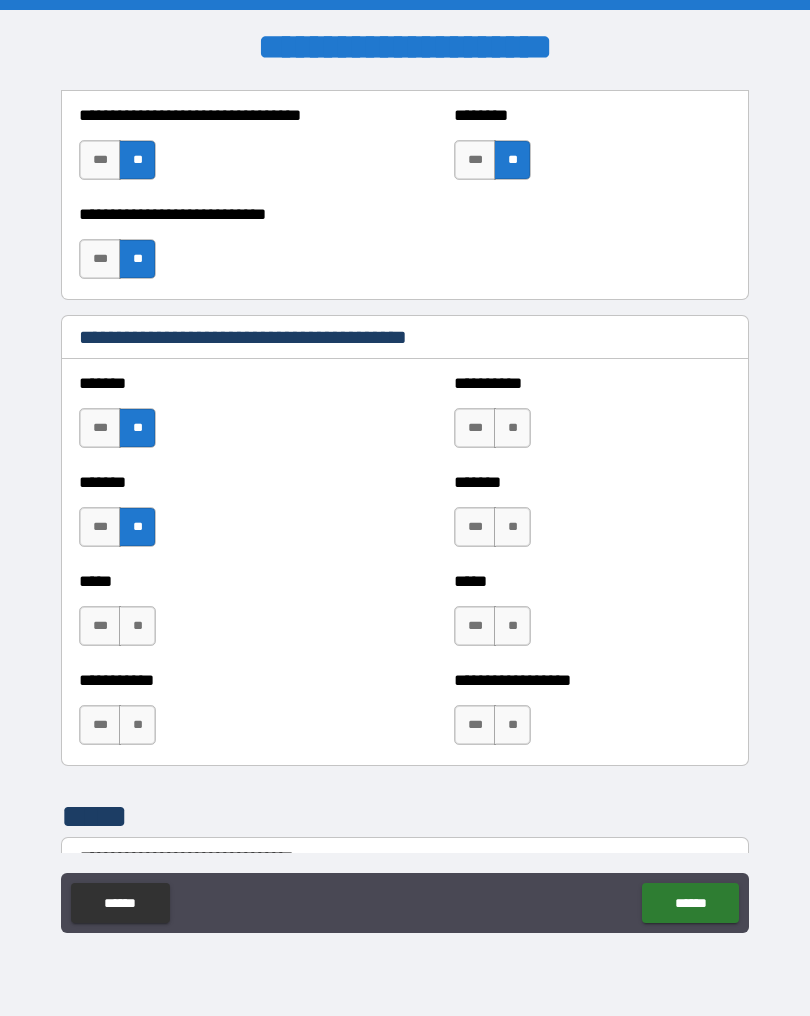 click on "**" at bounding box center (137, 626) 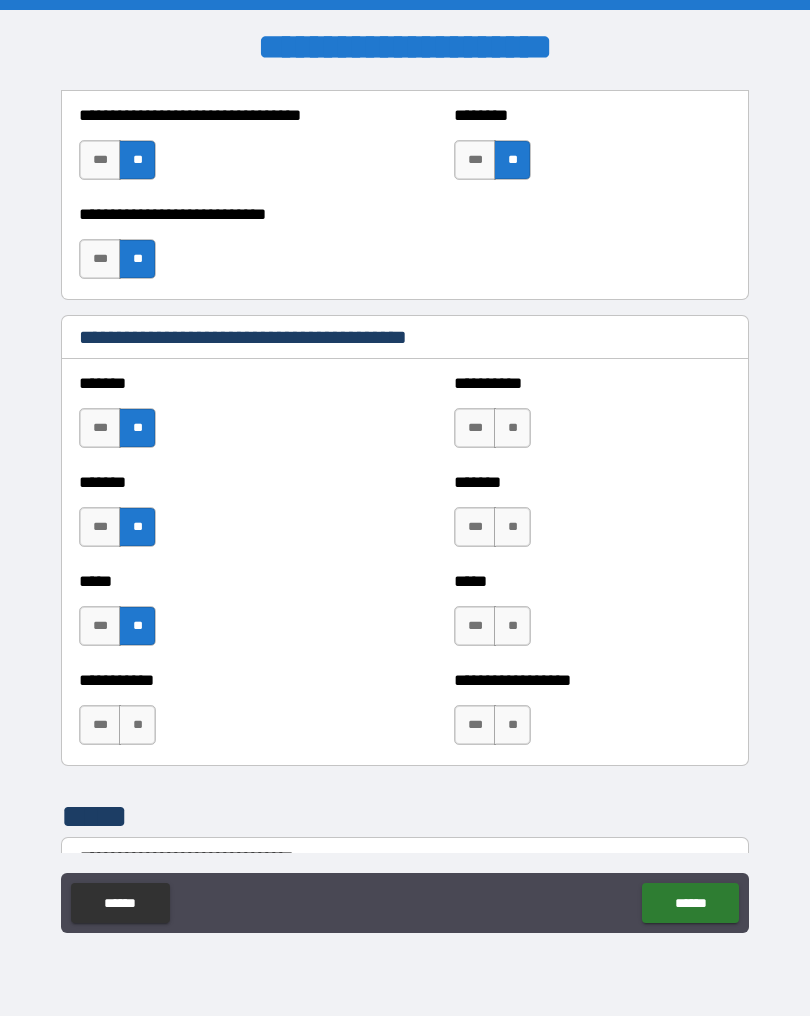 click on "**" at bounding box center [137, 725] 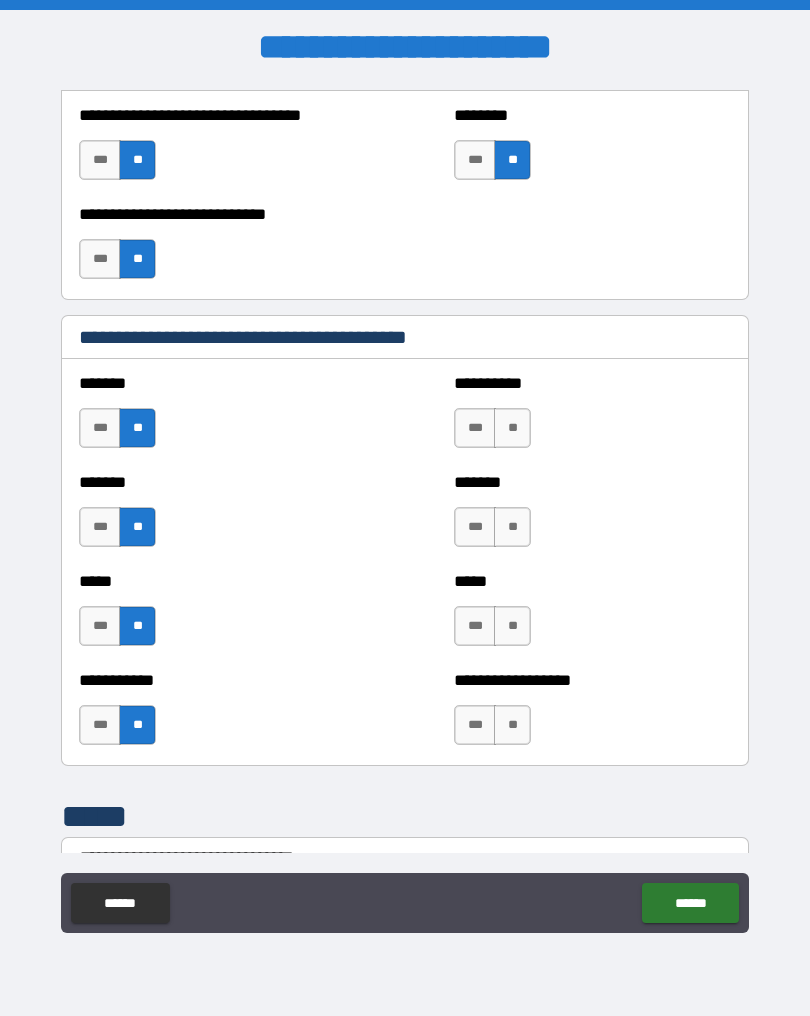 click on "**" at bounding box center (512, 428) 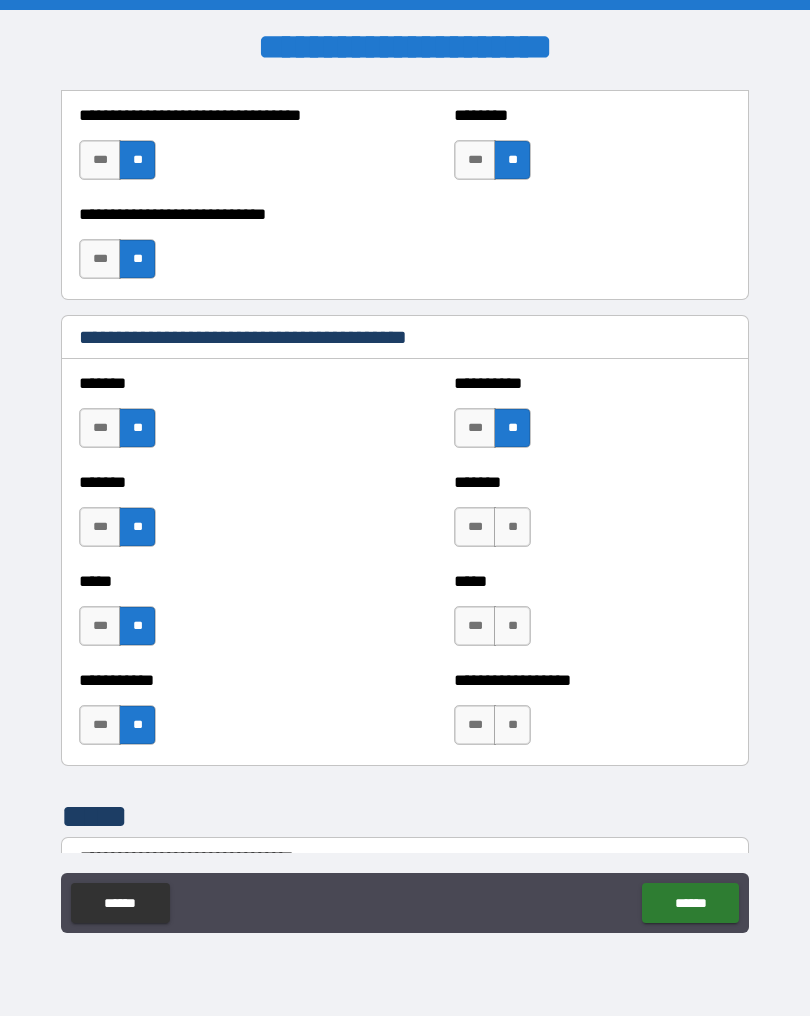 click on "**" at bounding box center (512, 527) 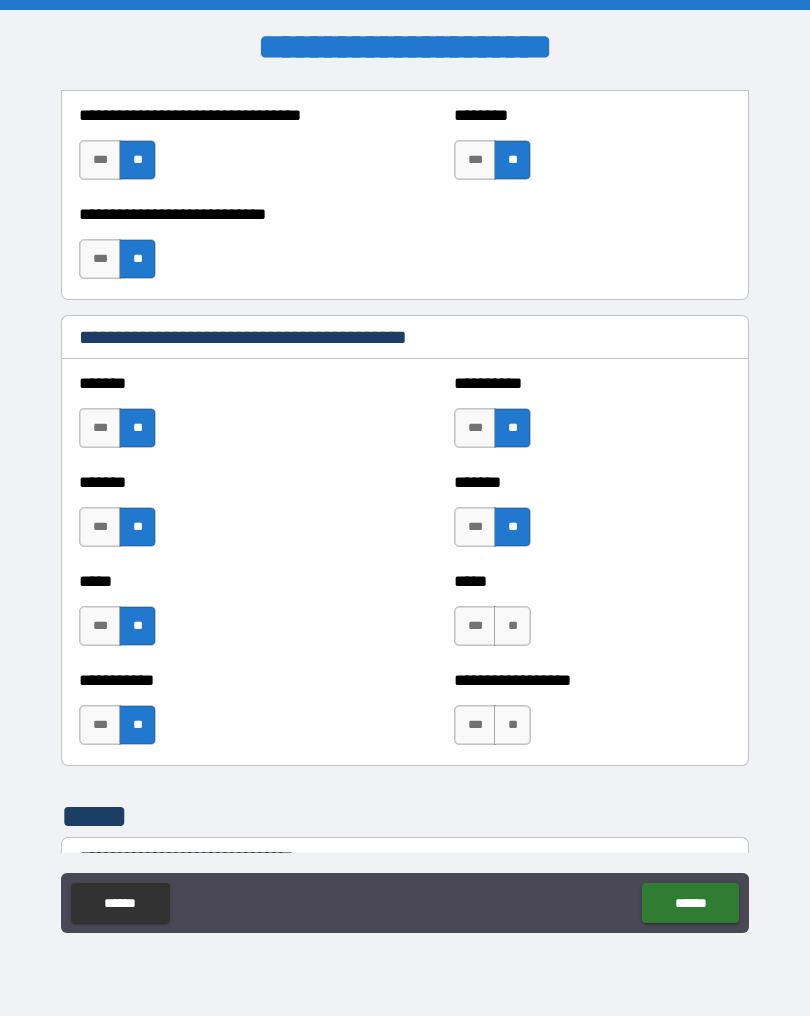 click on "**" at bounding box center (512, 626) 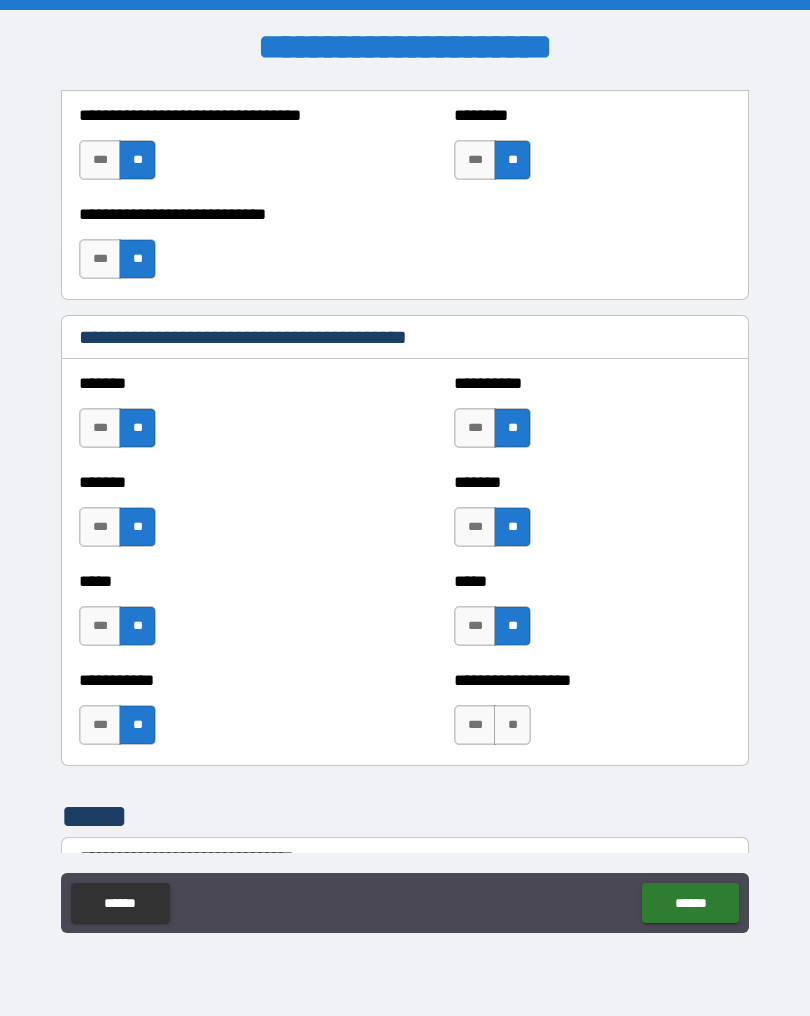 click on "**" at bounding box center (512, 725) 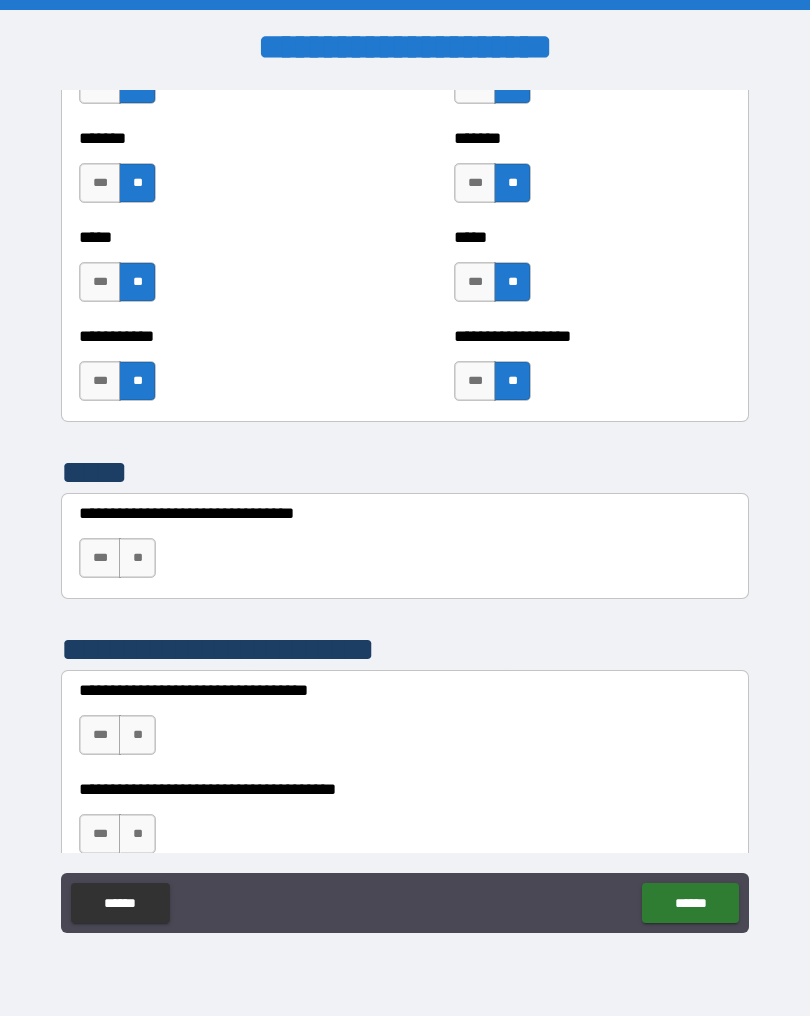 scroll, scrollTop: 3816, scrollLeft: 0, axis: vertical 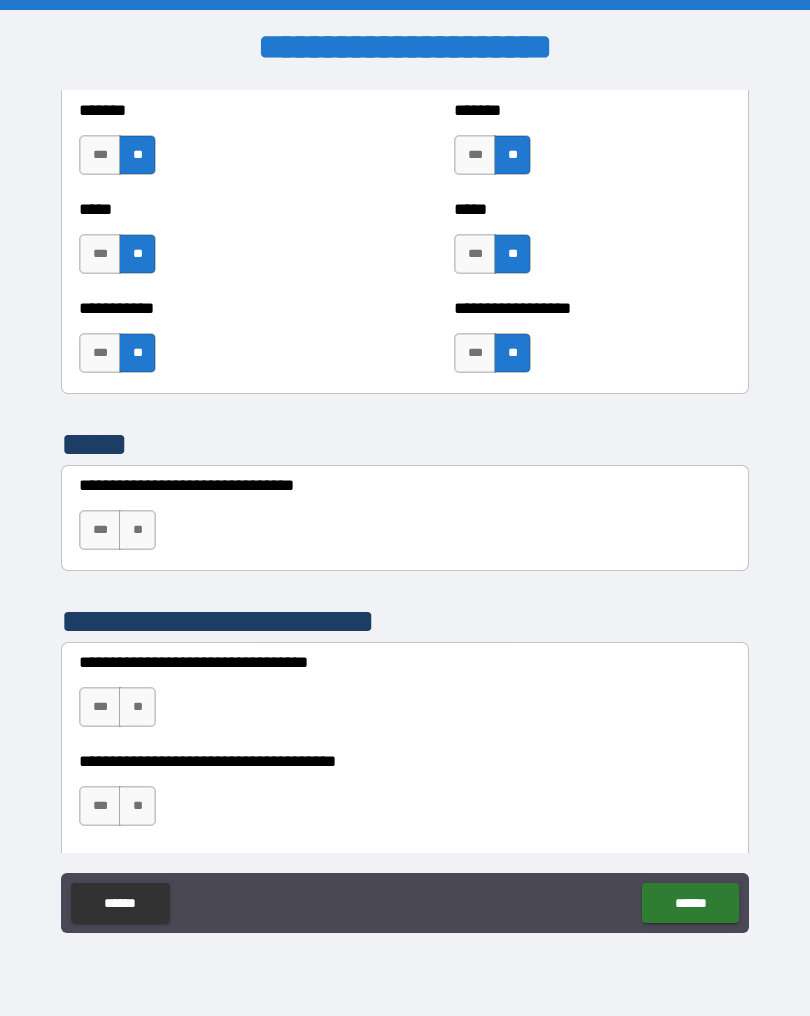 click on "**" at bounding box center [137, 530] 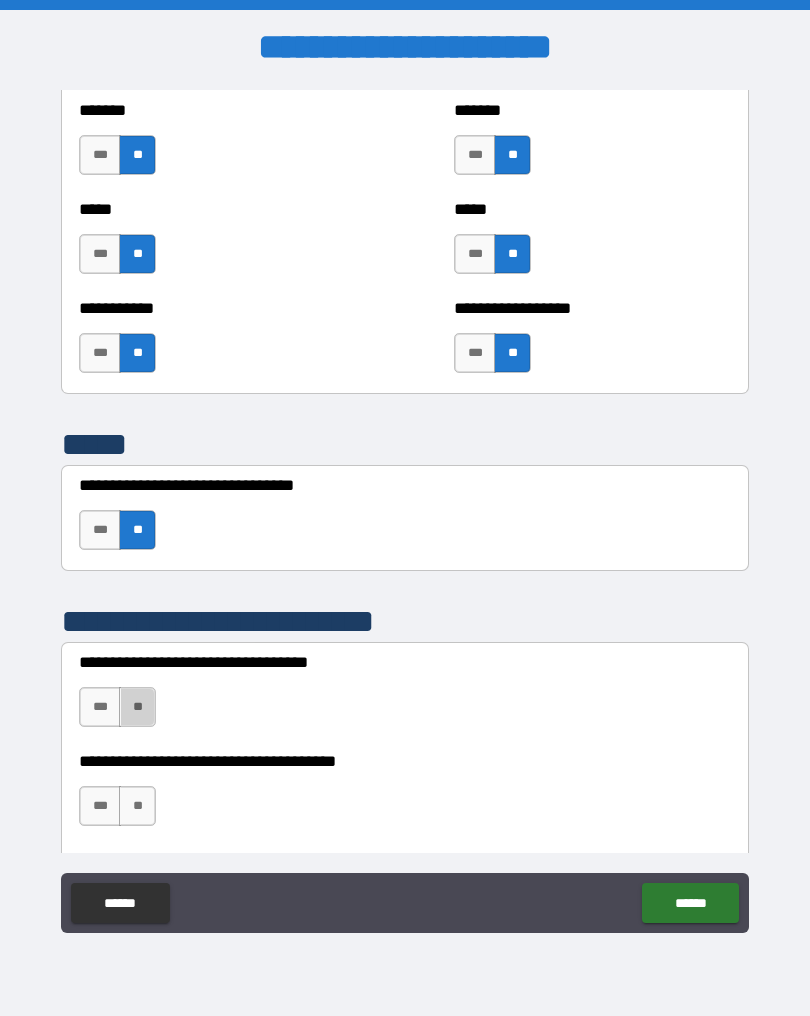 click on "**" at bounding box center (137, 707) 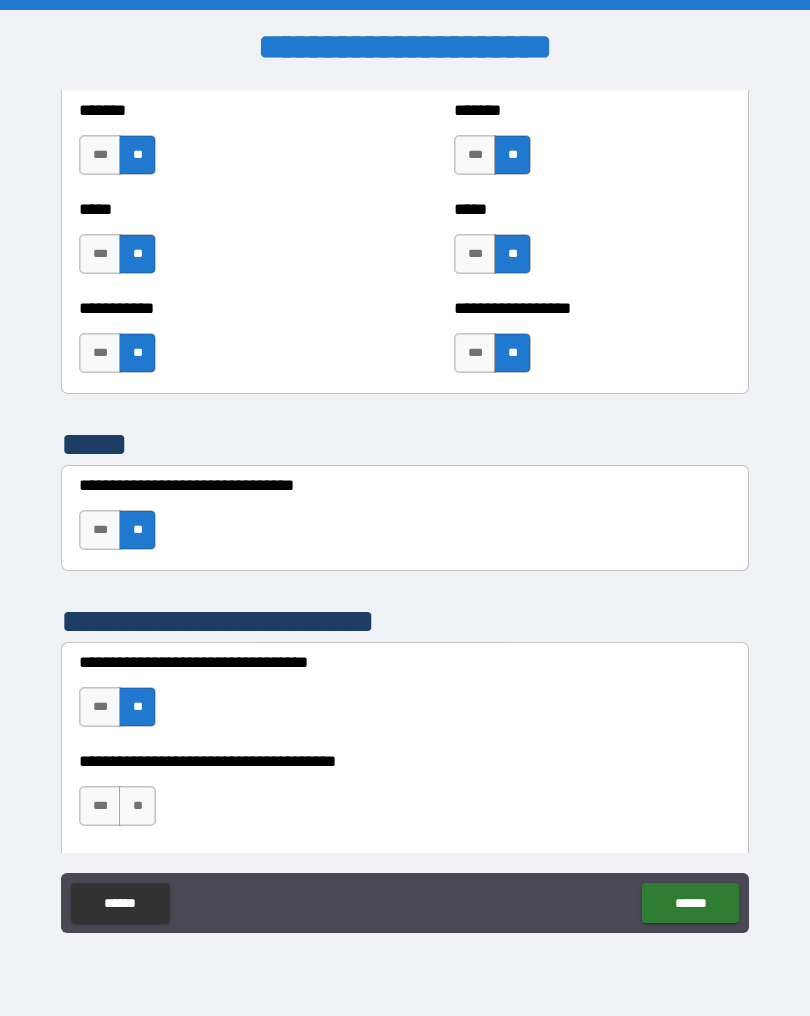 click on "**" at bounding box center (137, 806) 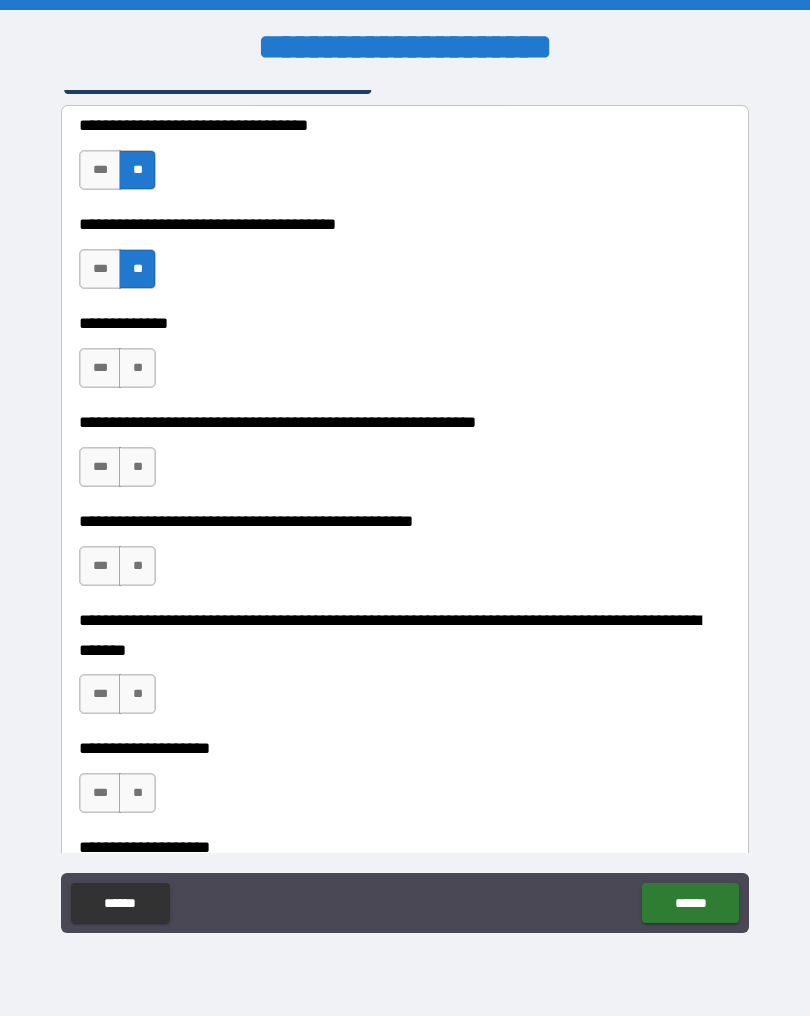 scroll, scrollTop: 4354, scrollLeft: 0, axis: vertical 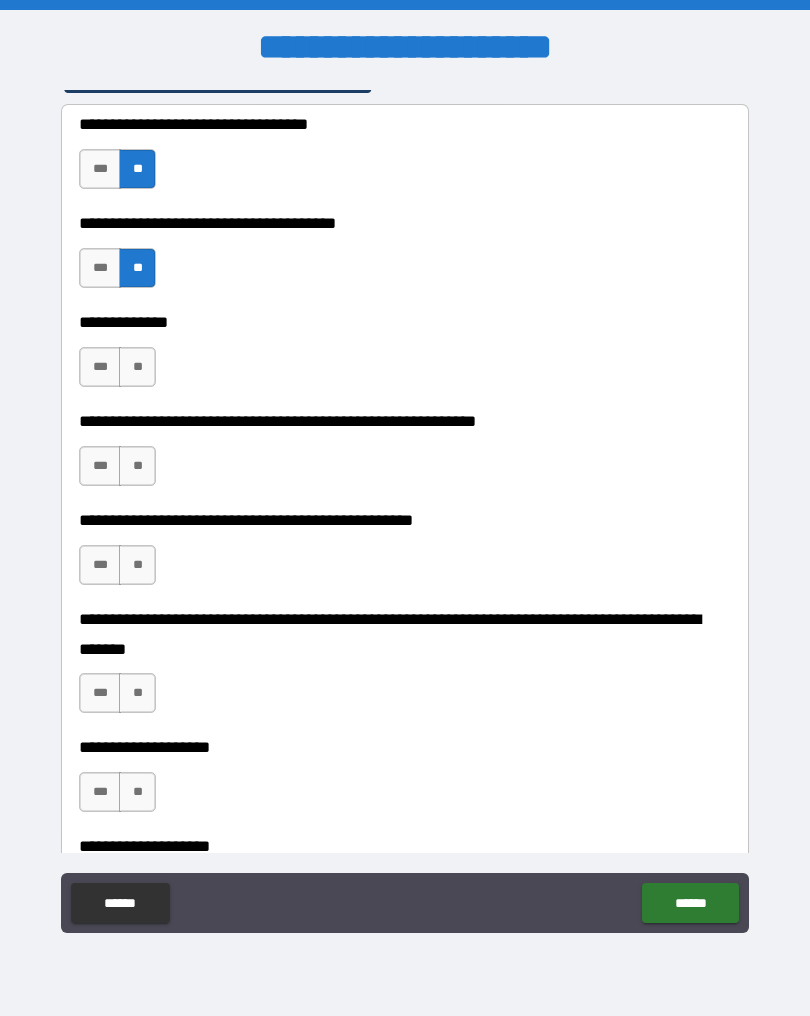 click on "***" at bounding box center [100, 367] 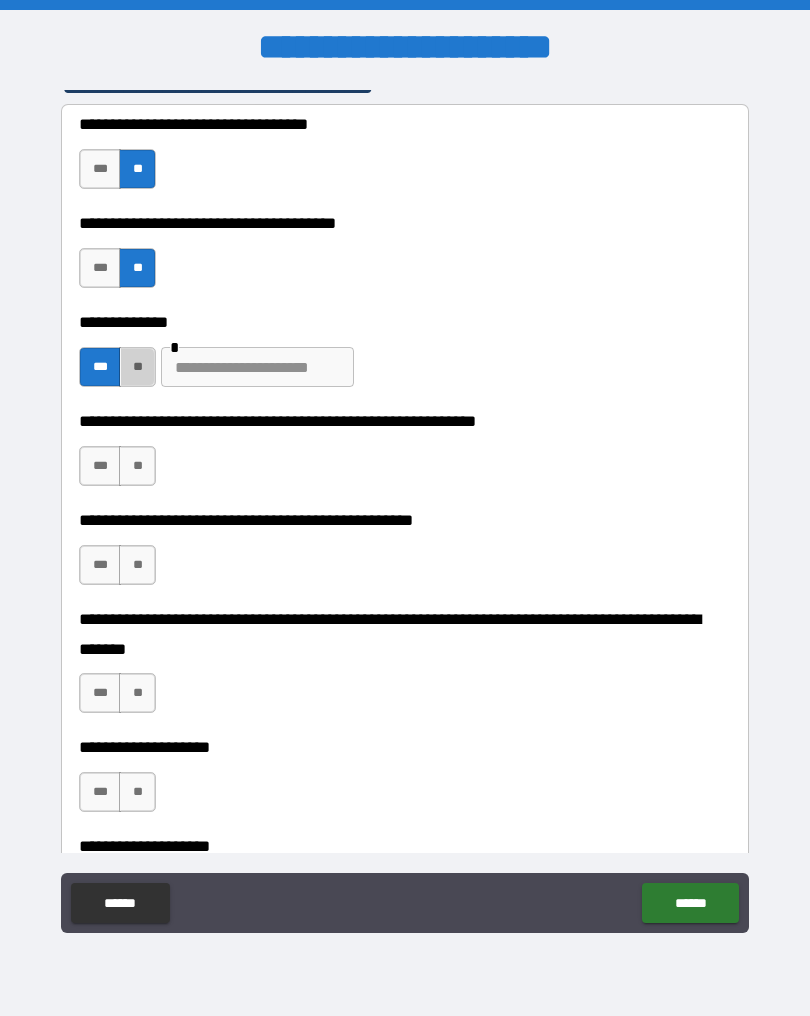 click on "**" at bounding box center [137, 367] 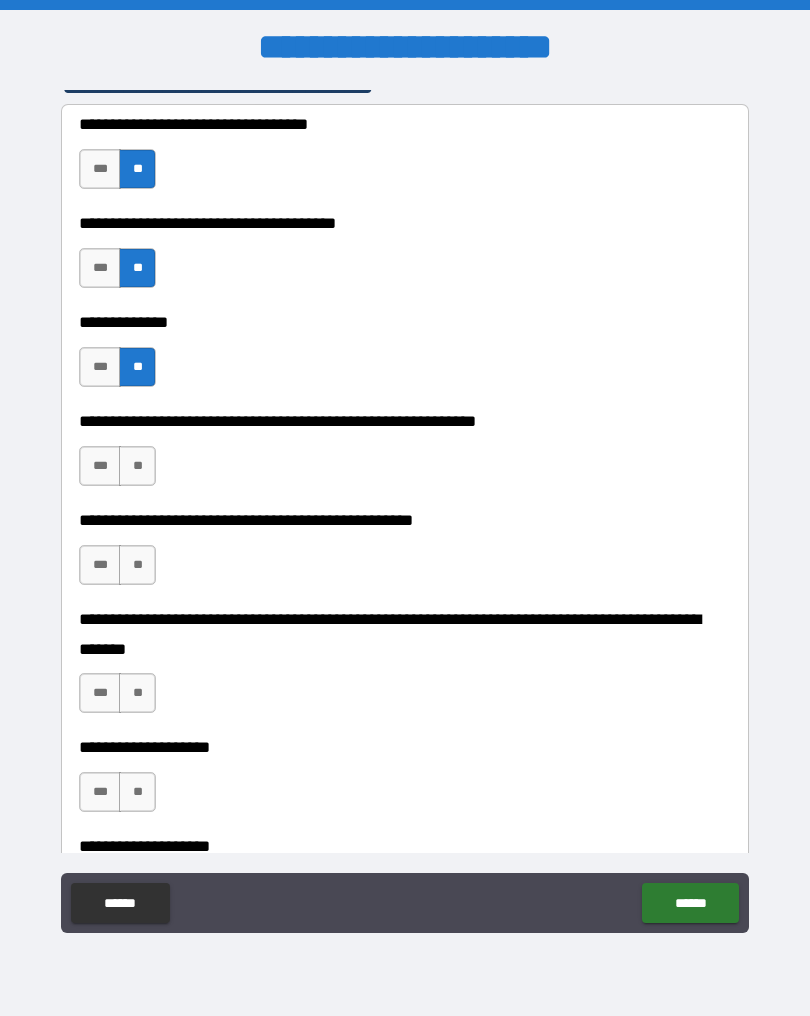 click on "**" at bounding box center (137, 466) 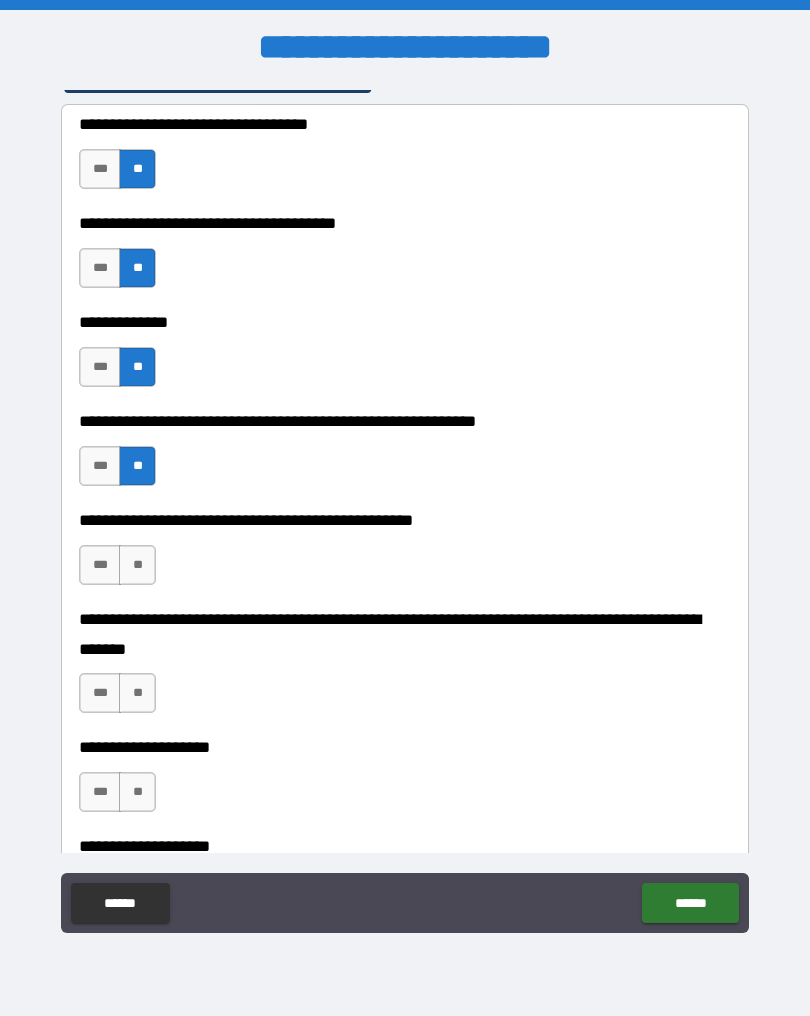 click on "**" at bounding box center (137, 565) 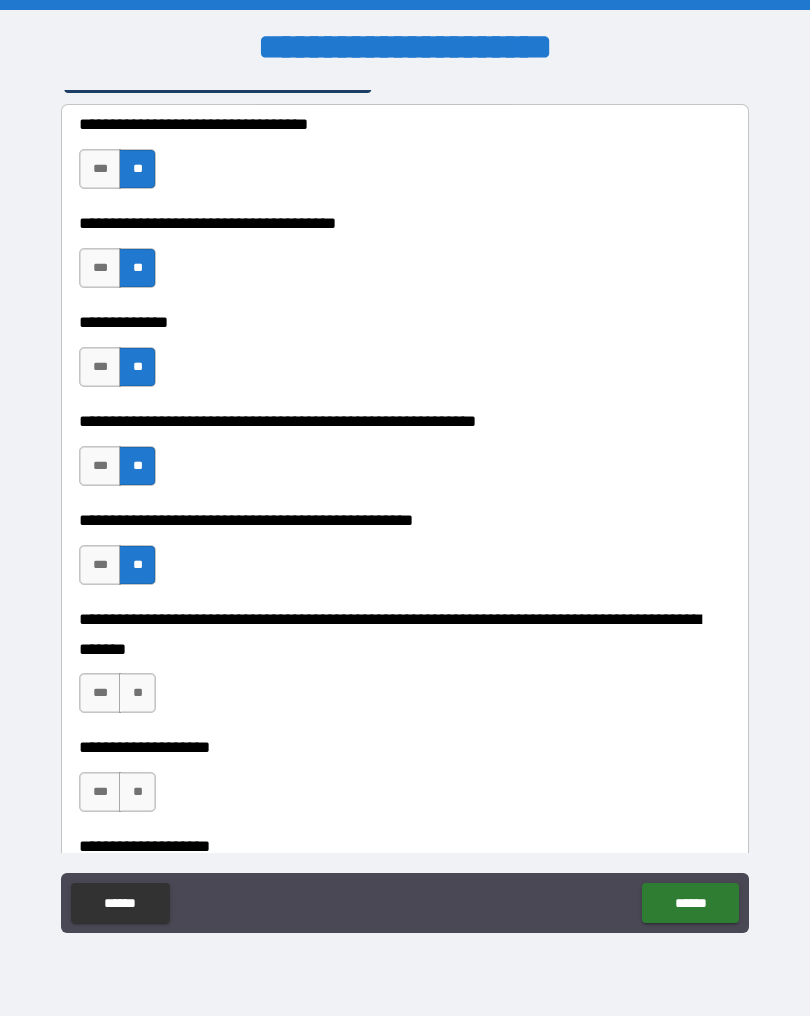 click on "**" at bounding box center (137, 693) 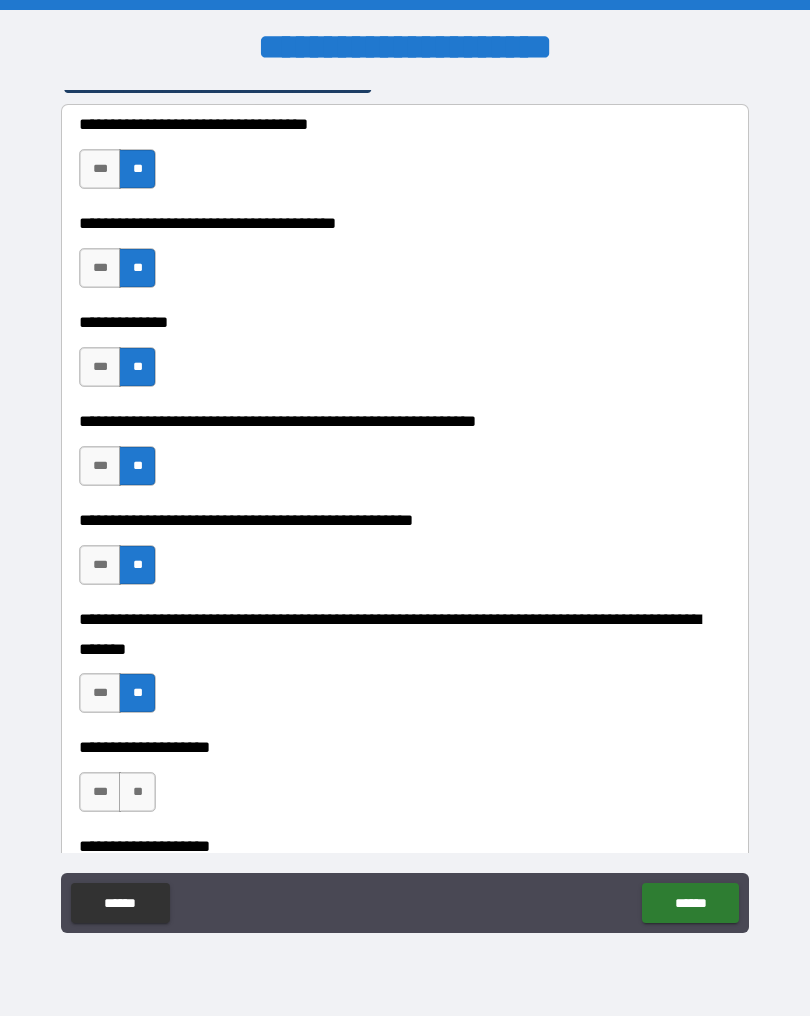 click on "**" at bounding box center (137, 792) 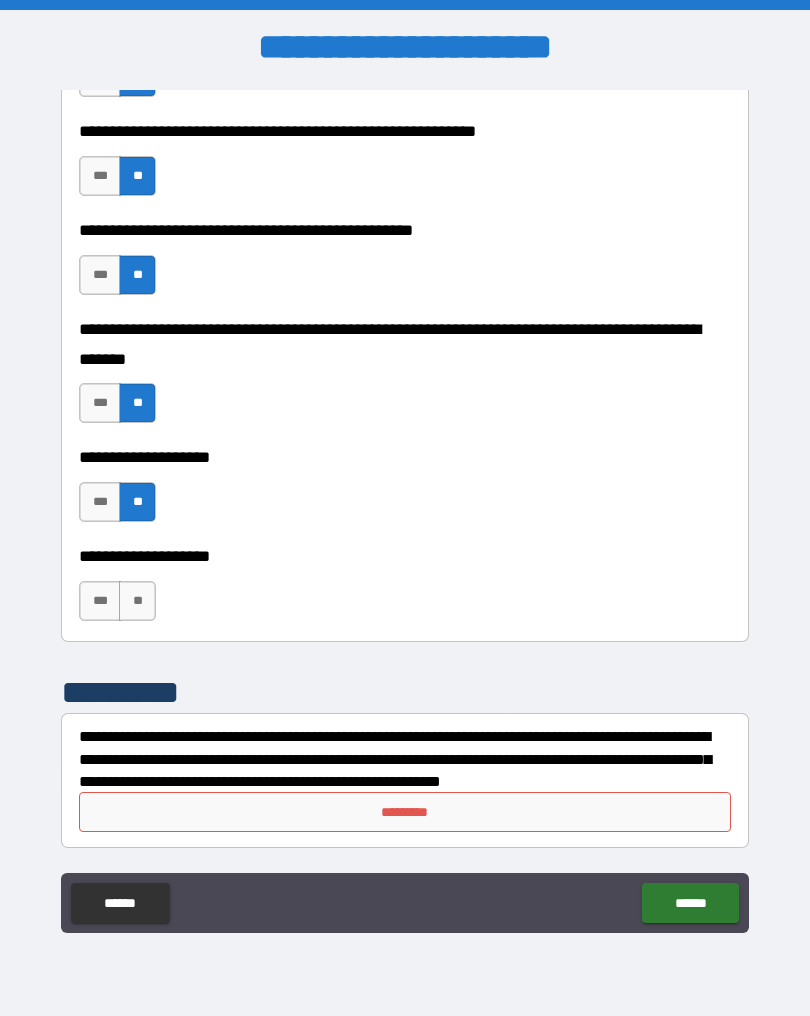 scroll, scrollTop: 4644, scrollLeft: 0, axis: vertical 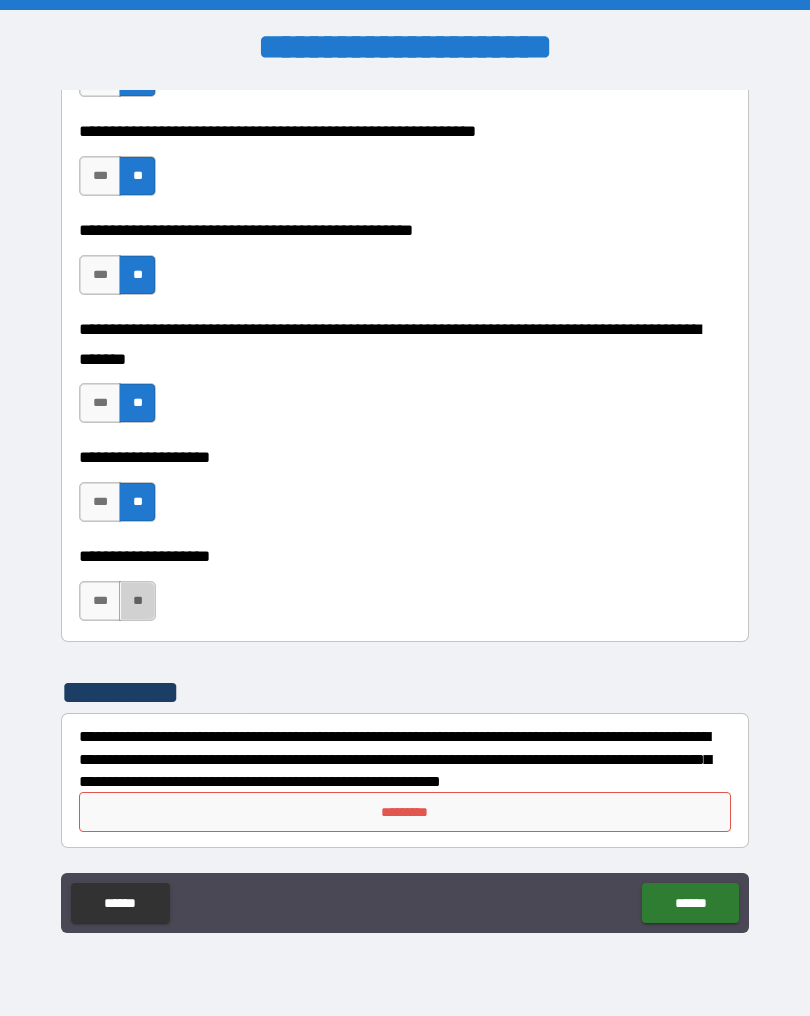 click on "**" at bounding box center (137, 601) 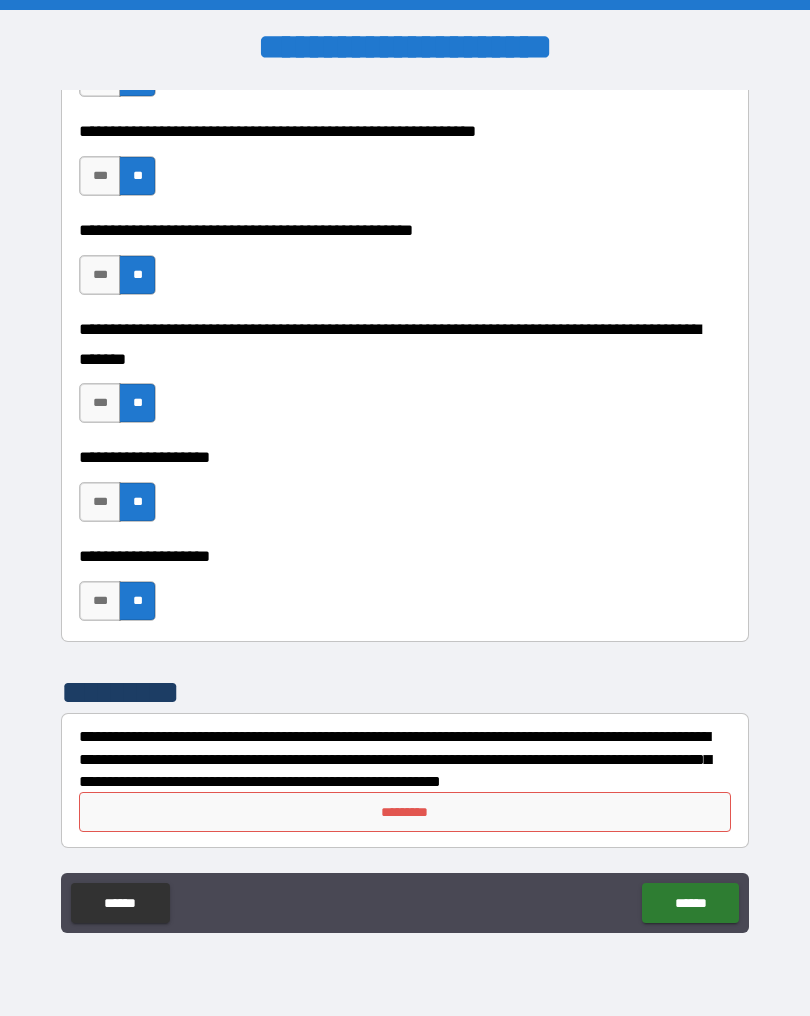 click on "***" at bounding box center [100, 601] 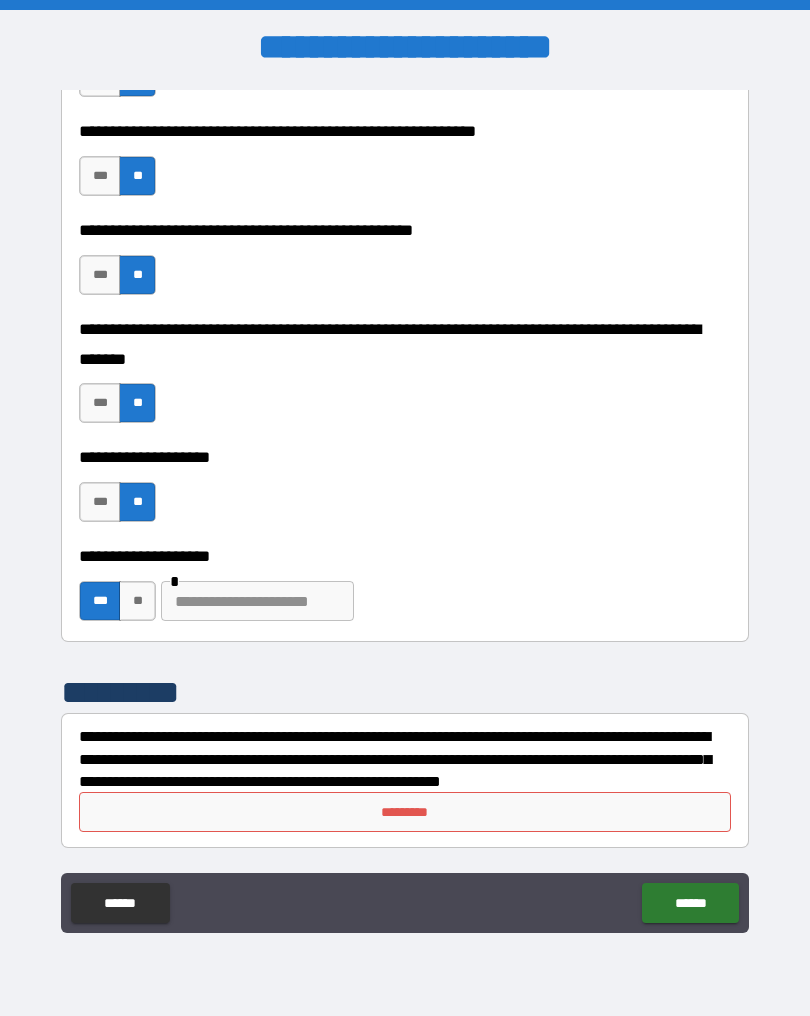click at bounding box center (257, 601) 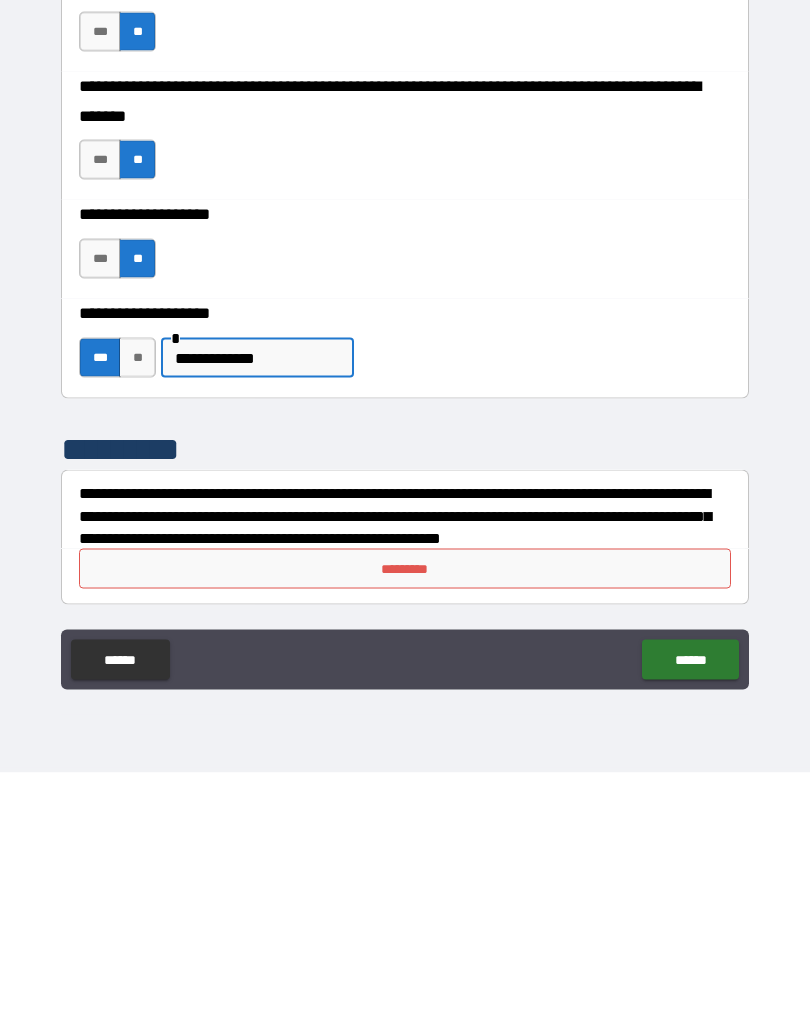 click on "**********" at bounding box center (257, 601) 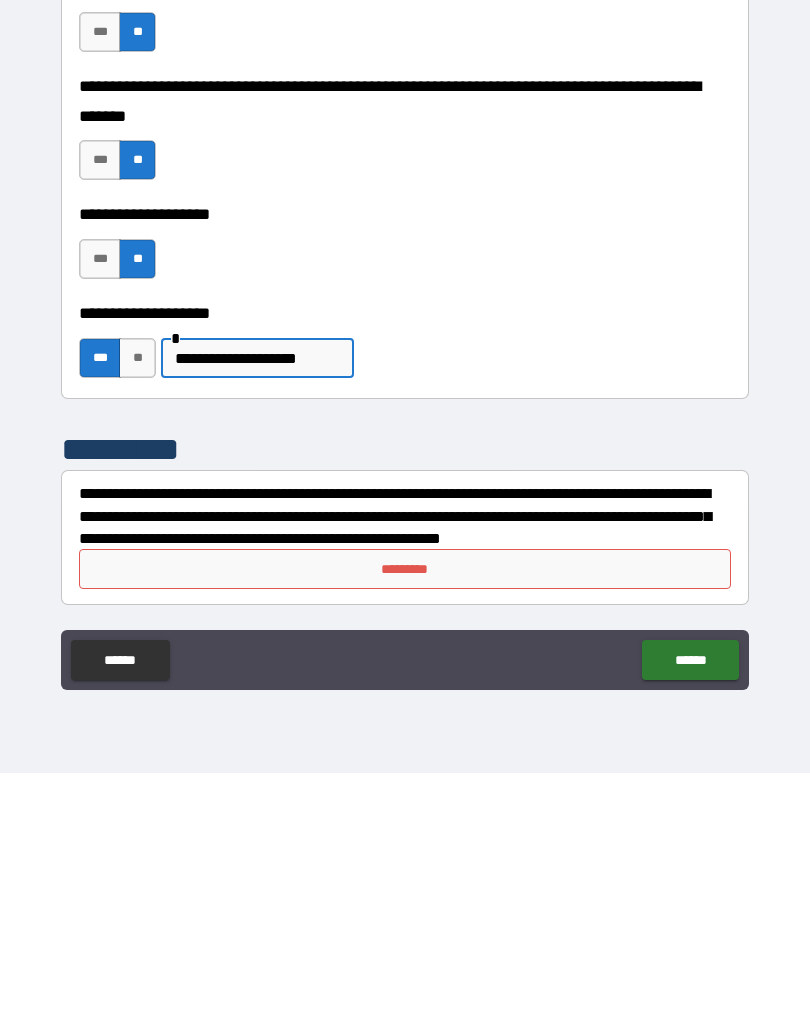 type on "**********" 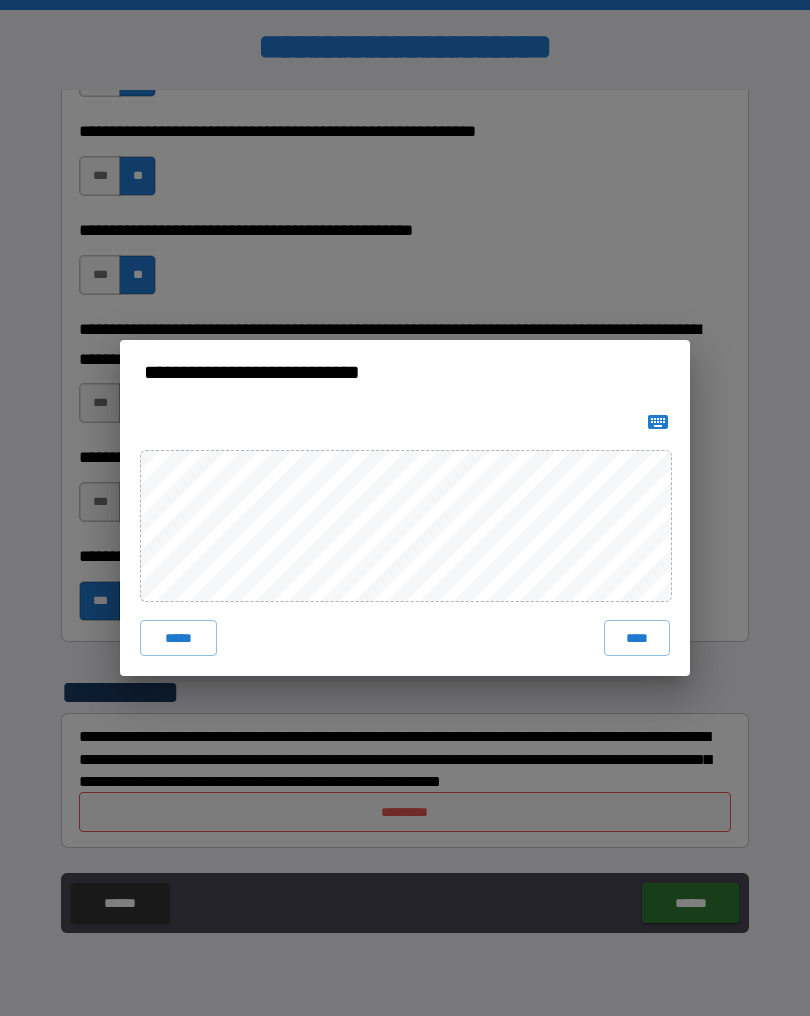 click on "*****" at bounding box center [178, 638] 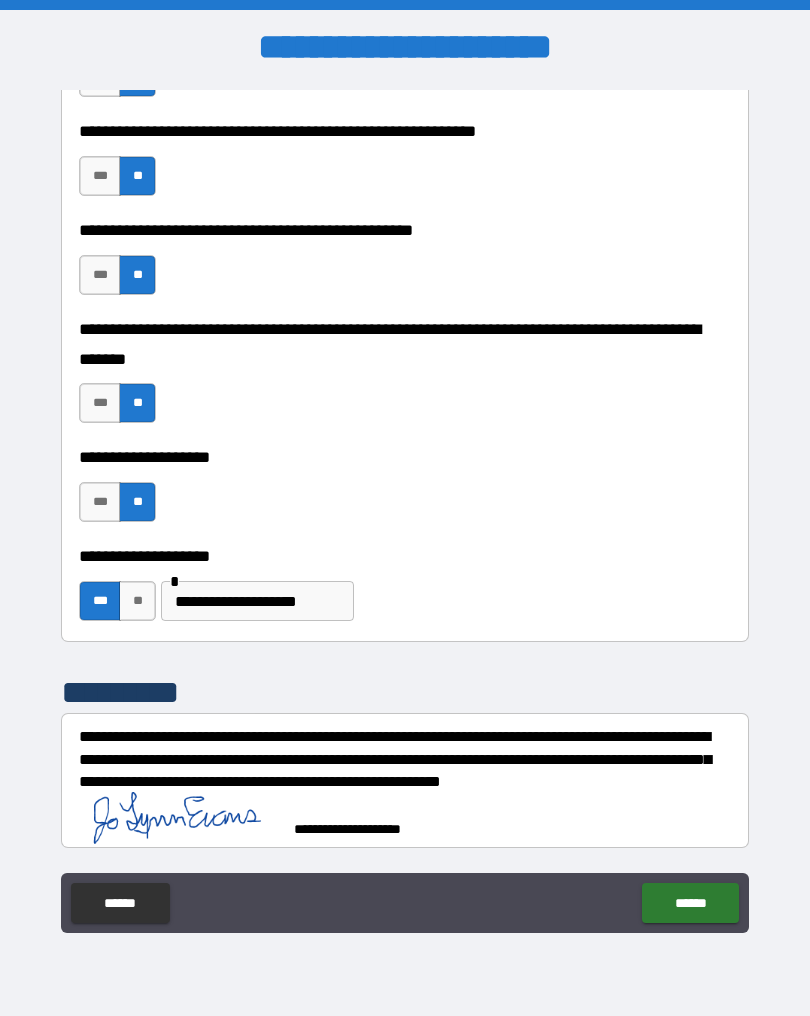 scroll, scrollTop: 4634, scrollLeft: 0, axis: vertical 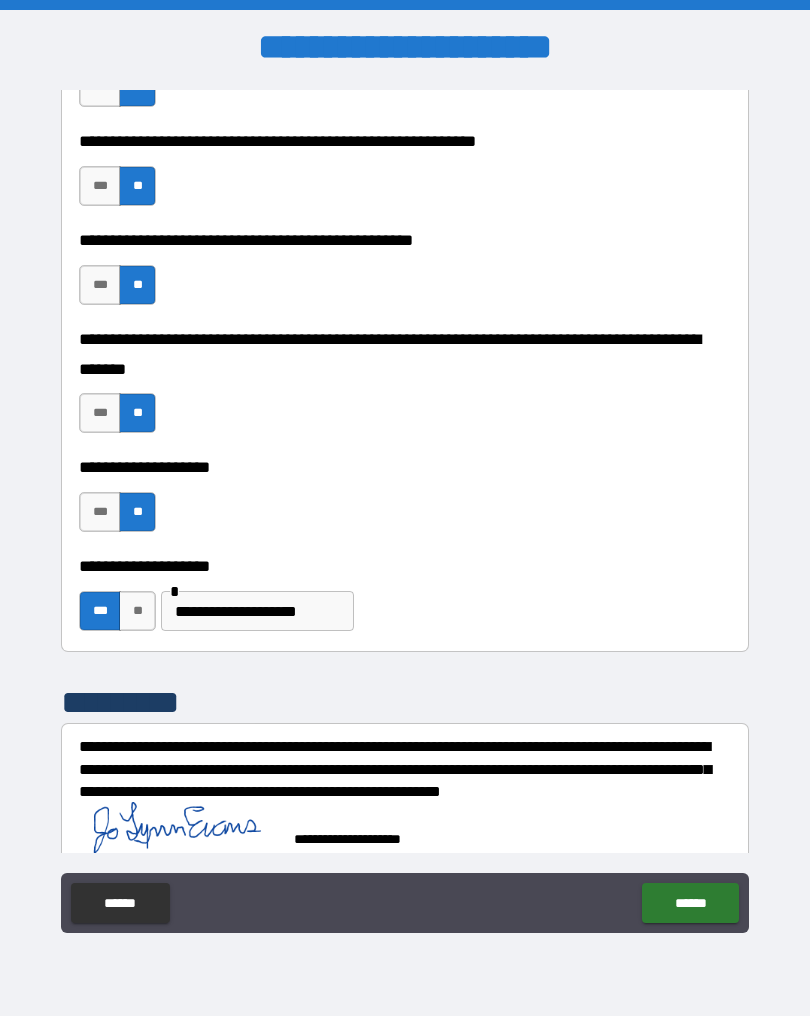 click on "******" at bounding box center (690, 903) 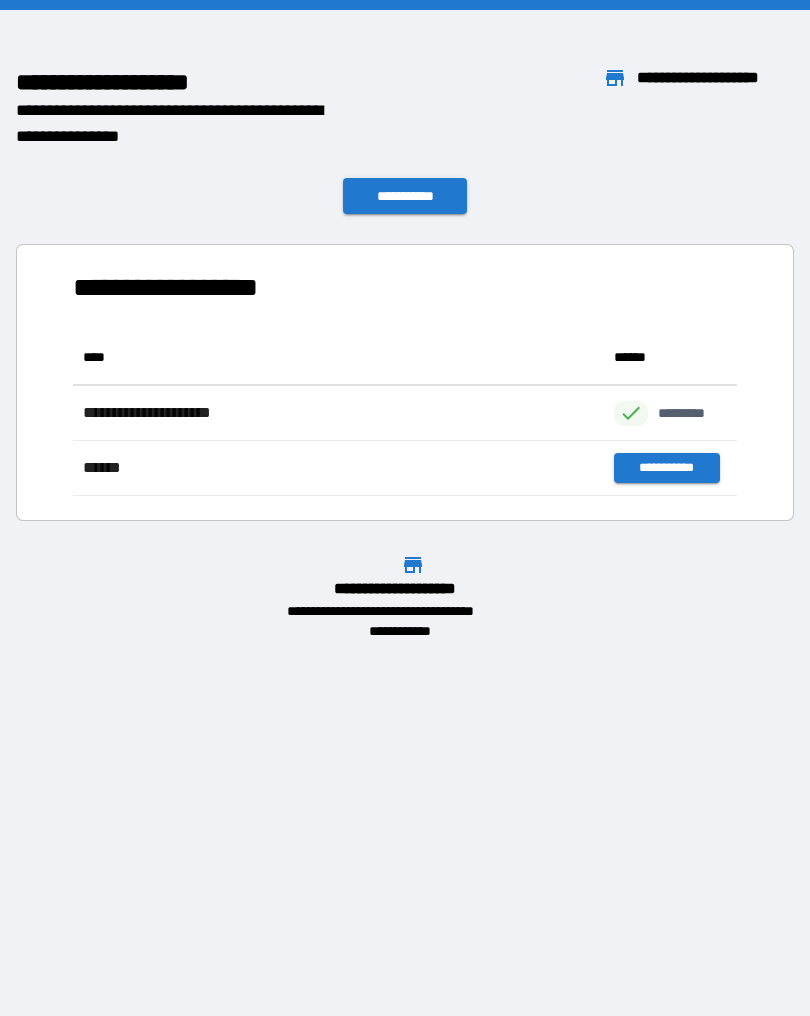 scroll, scrollTop: 166, scrollLeft: 664, axis: both 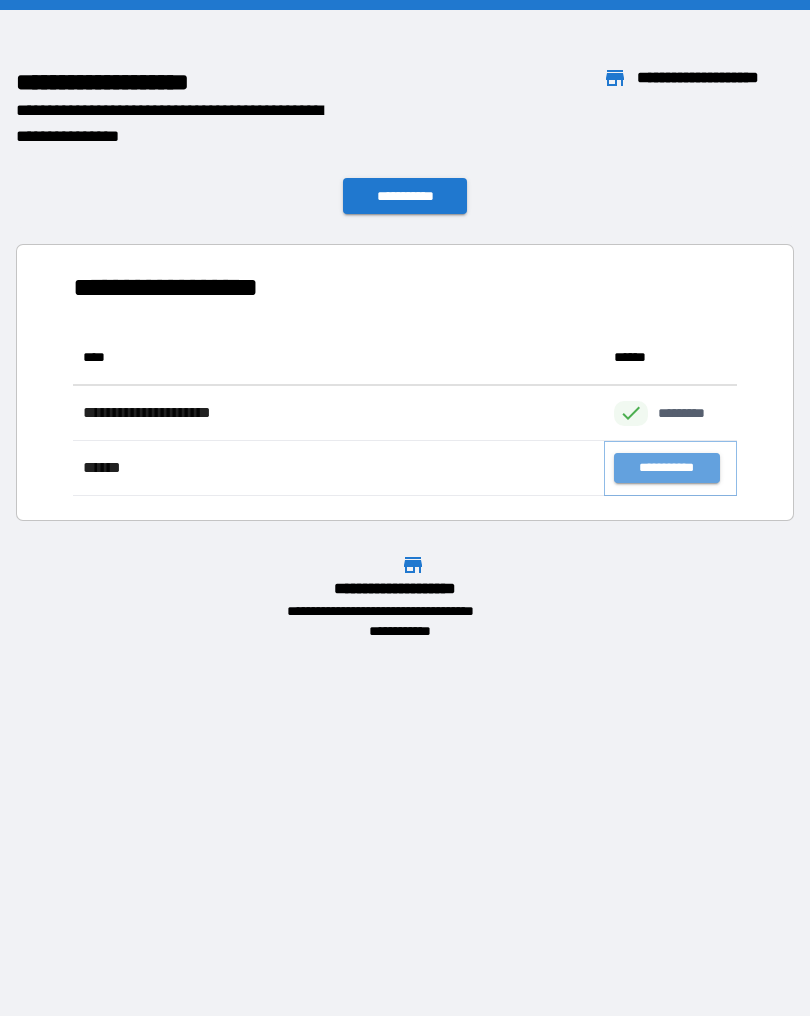 click on "**********" at bounding box center [666, 468] 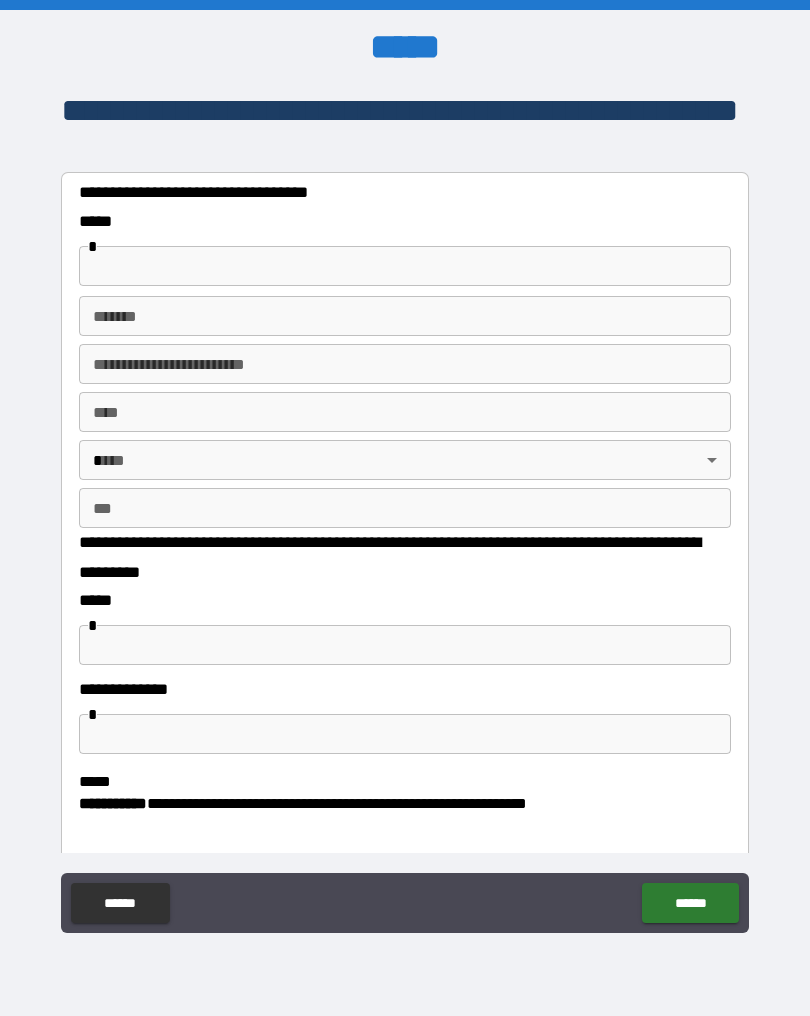 click at bounding box center (405, 266) 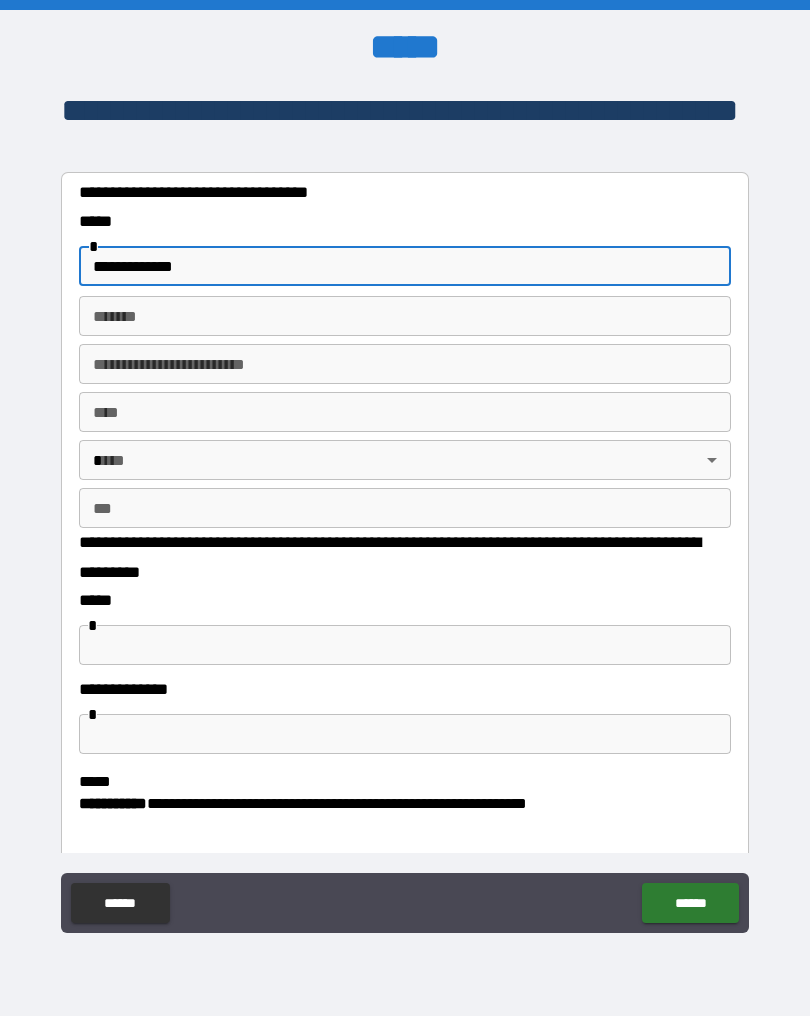 type on "**********" 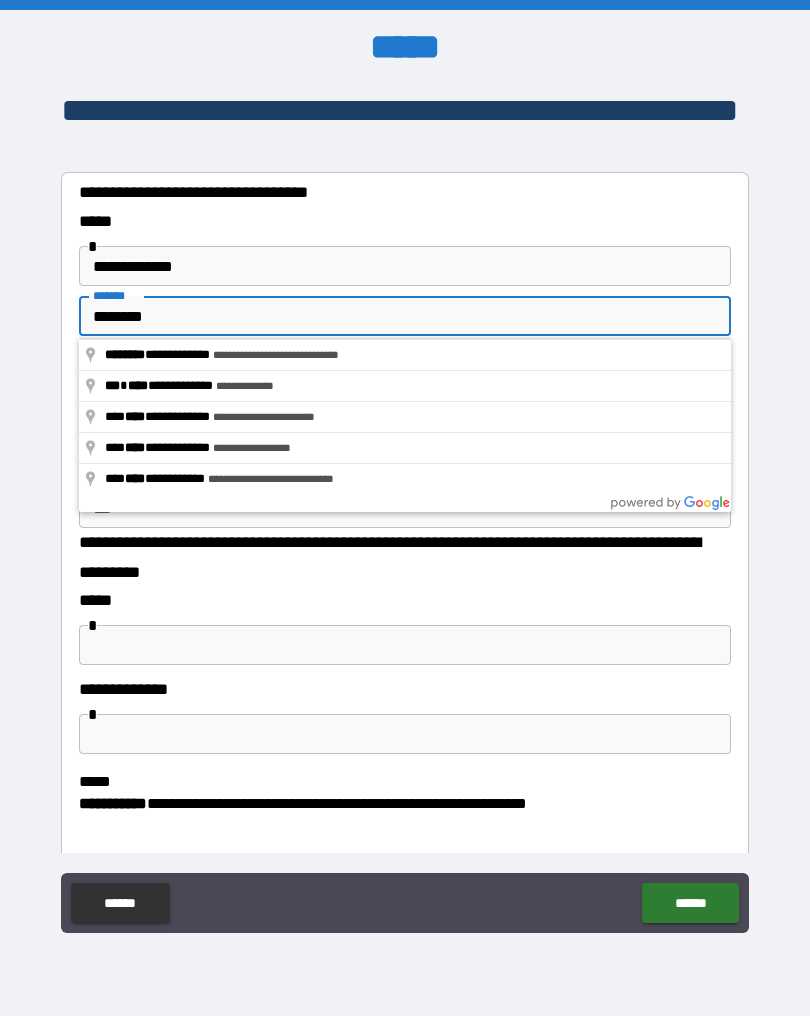 type on "**********" 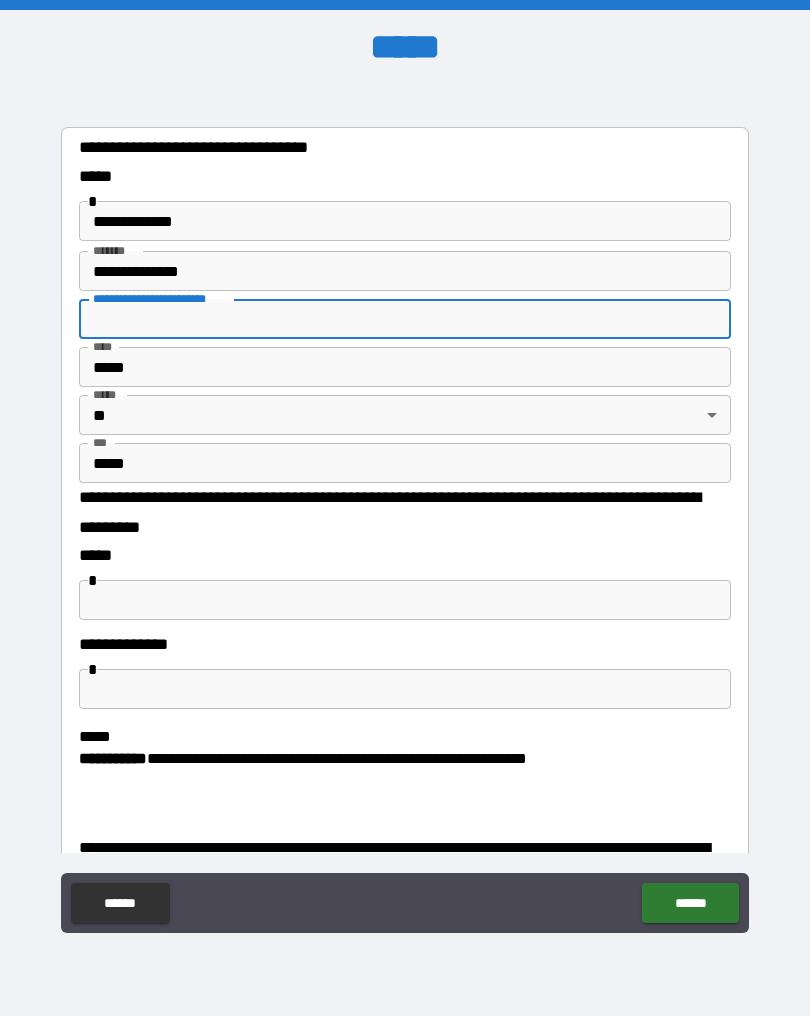 scroll, scrollTop: 48, scrollLeft: 0, axis: vertical 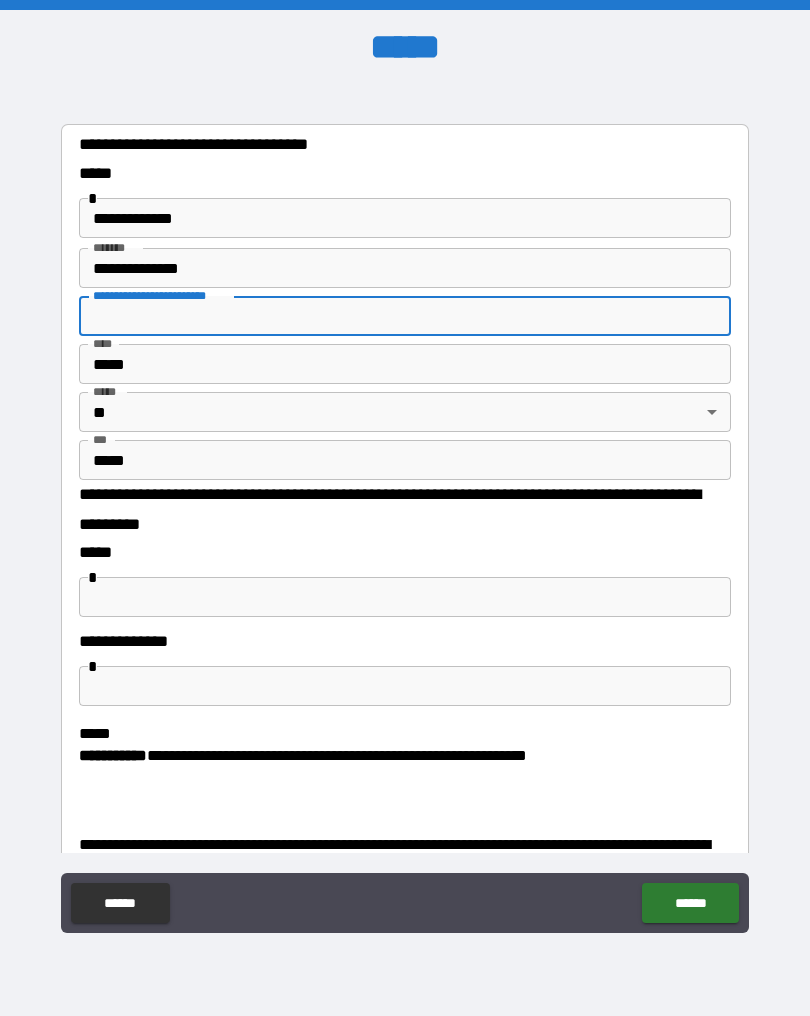 click on "**********" at bounding box center [405, 509] 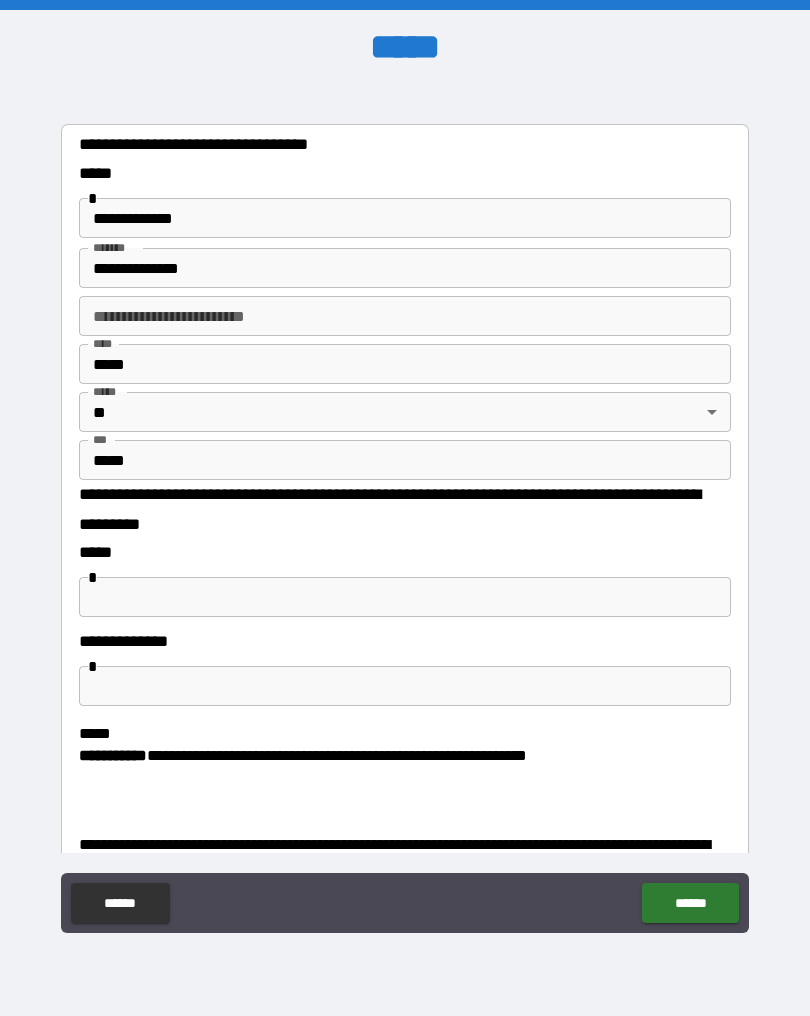 click at bounding box center [405, 597] 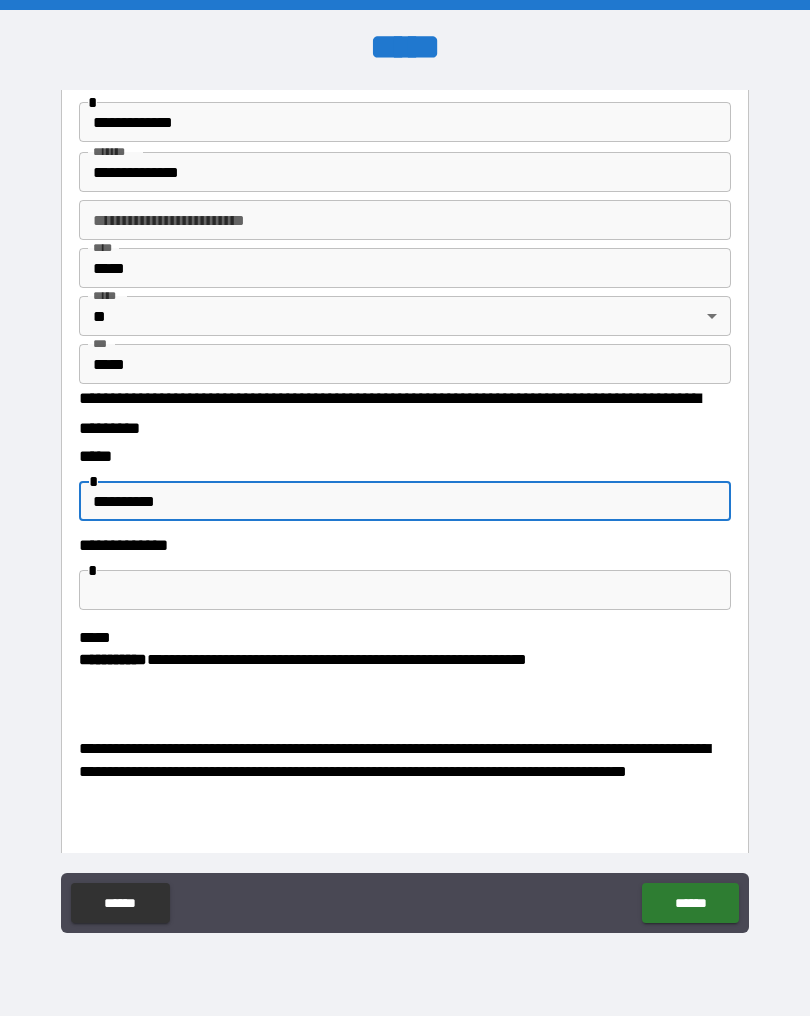 scroll, scrollTop: 158, scrollLeft: 0, axis: vertical 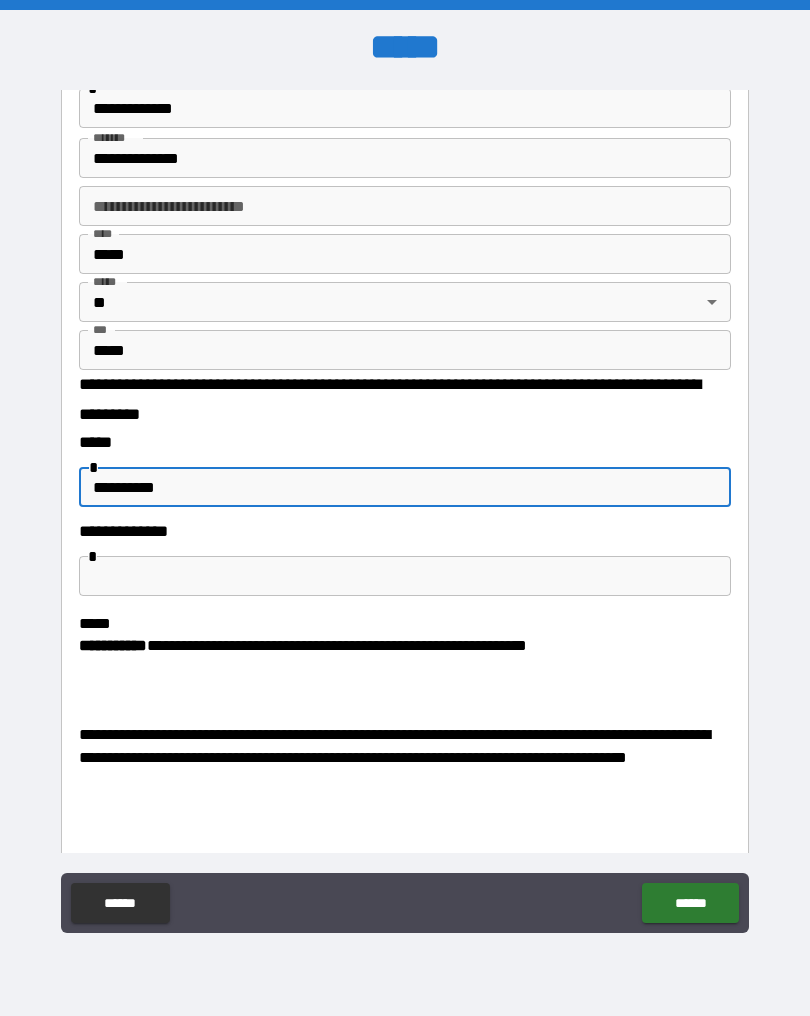 type on "**********" 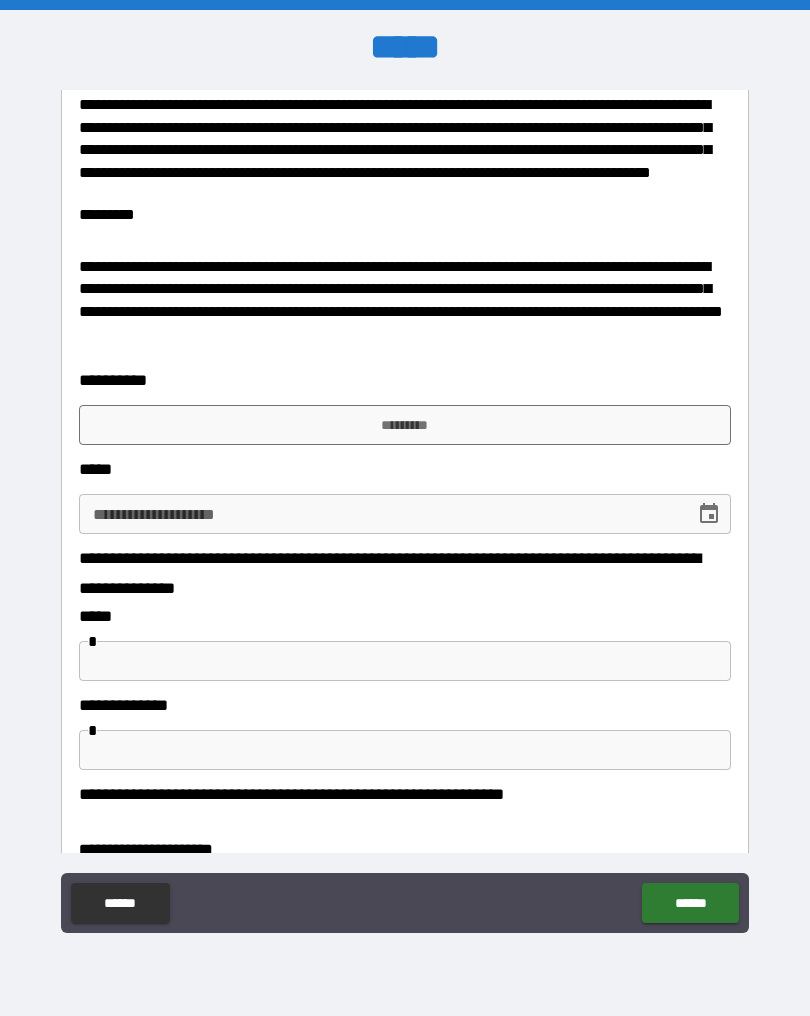 scroll, scrollTop: 1725, scrollLeft: 0, axis: vertical 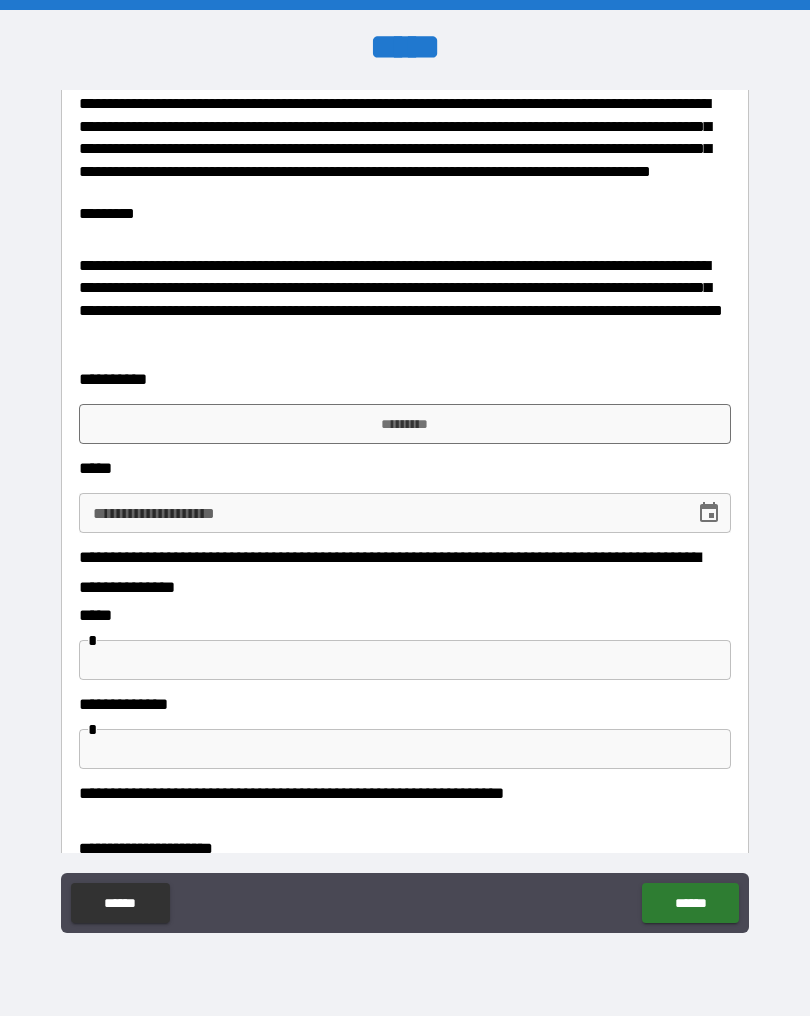 type on "*******" 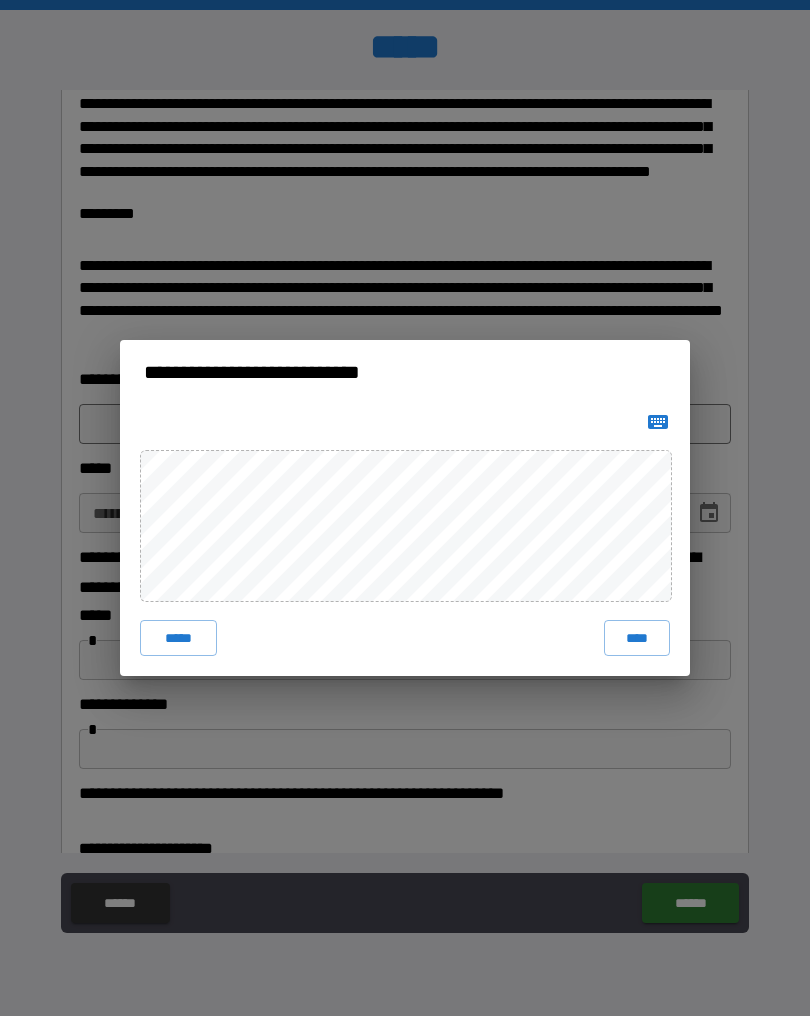 click on "****" at bounding box center (637, 638) 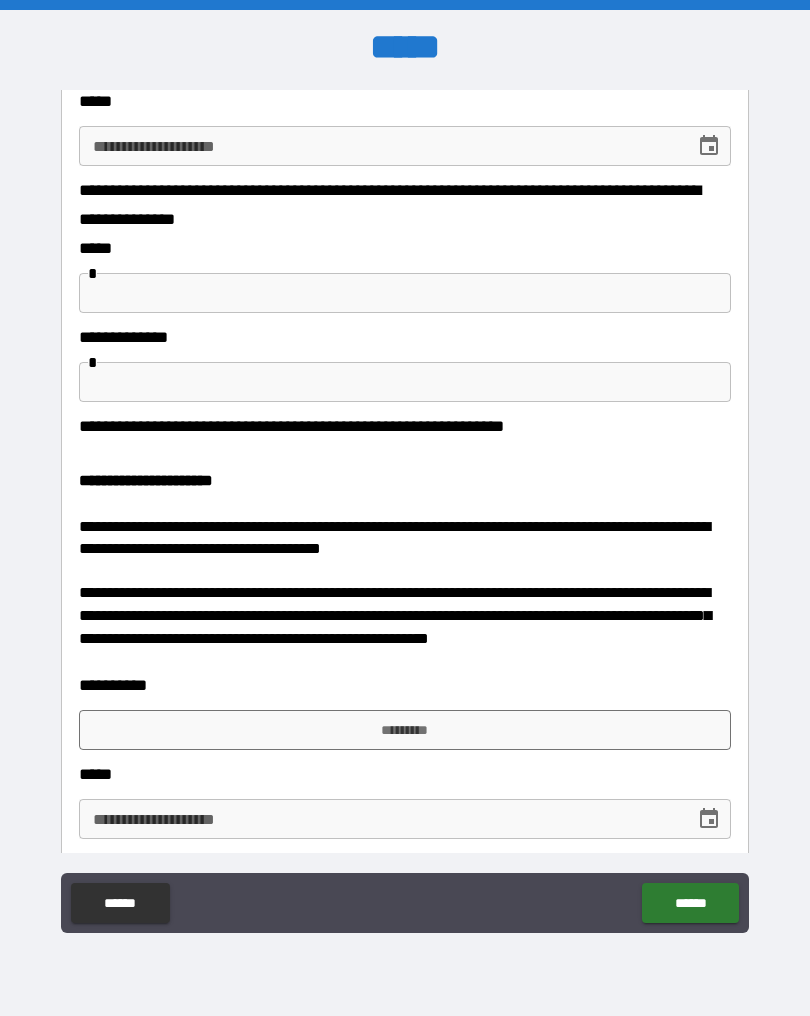 scroll, scrollTop: 2109, scrollLeft: 0, axis: vertical 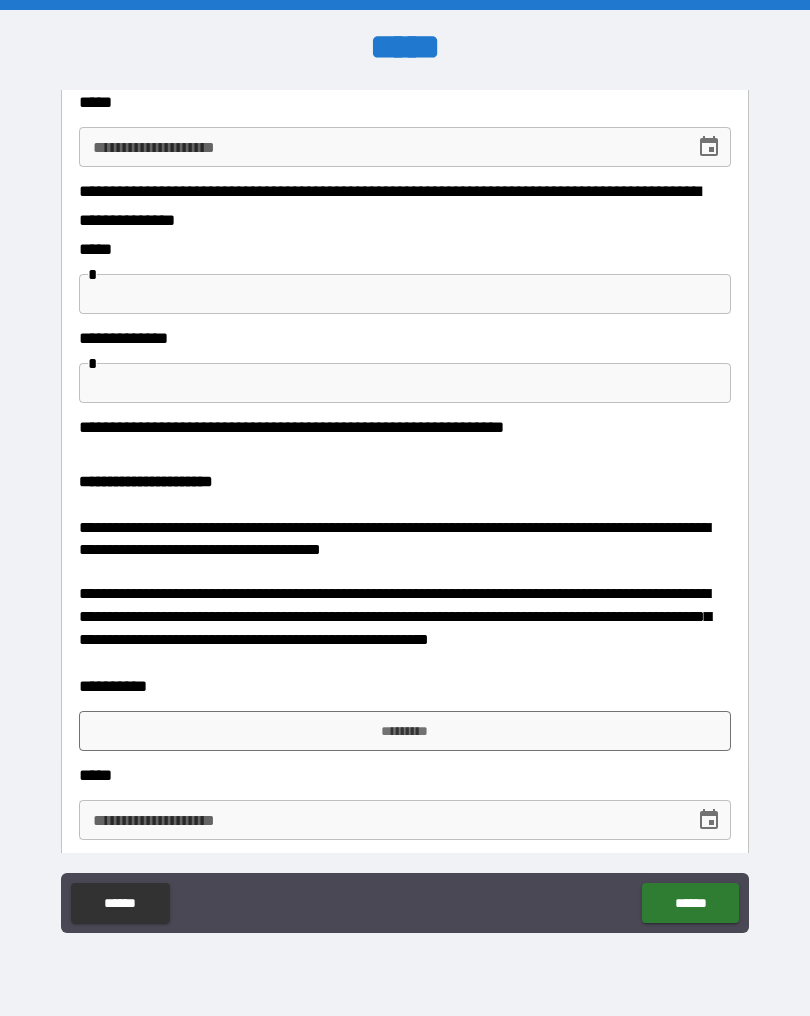 click on "******" at bounding box center [690, 903] 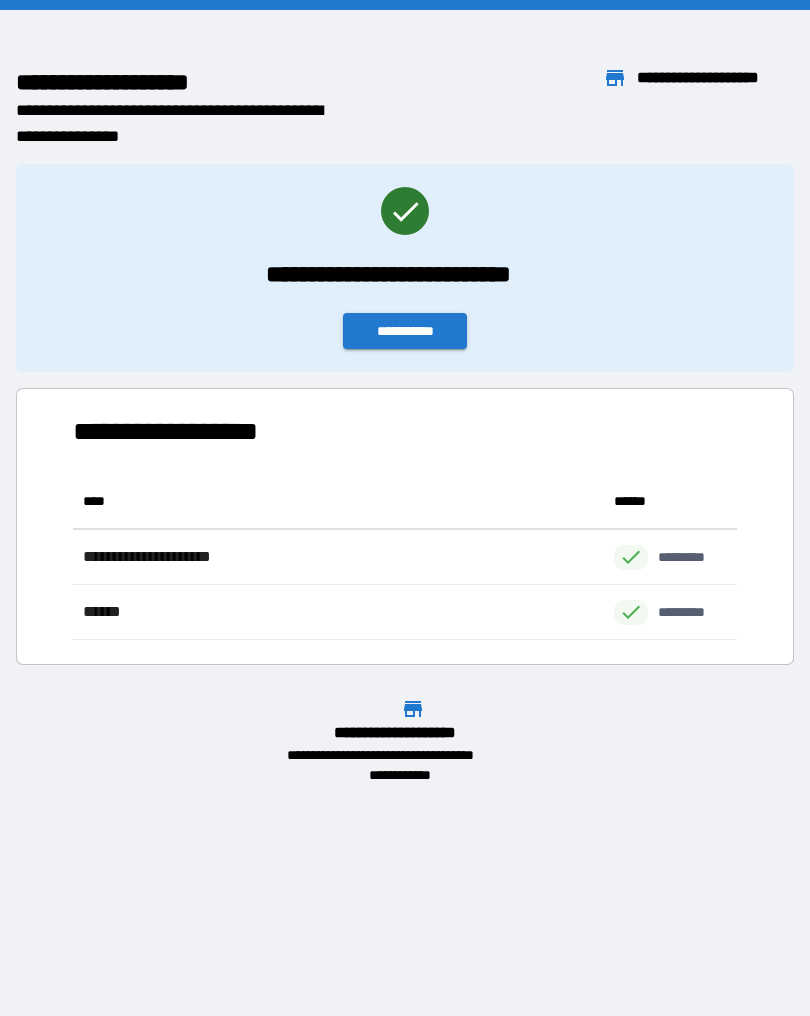 scroll, scrollTop: 166, scrollLeft: 664, axis: both 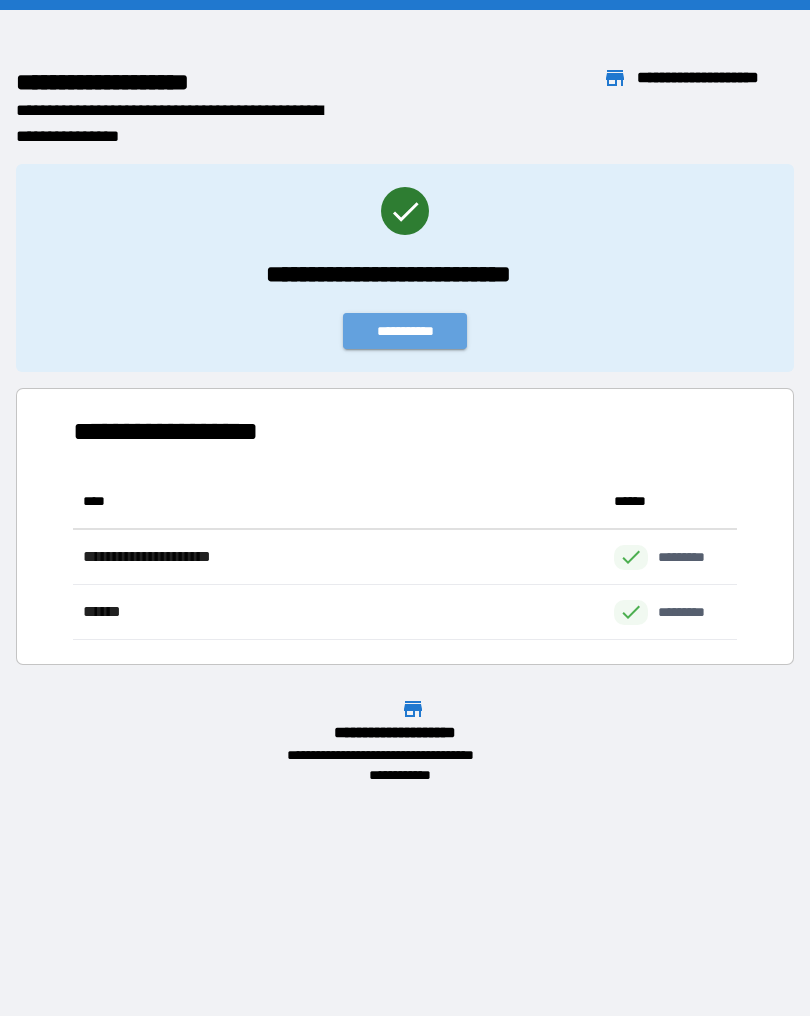 click on "**********" at bounding box center (405, 331) 